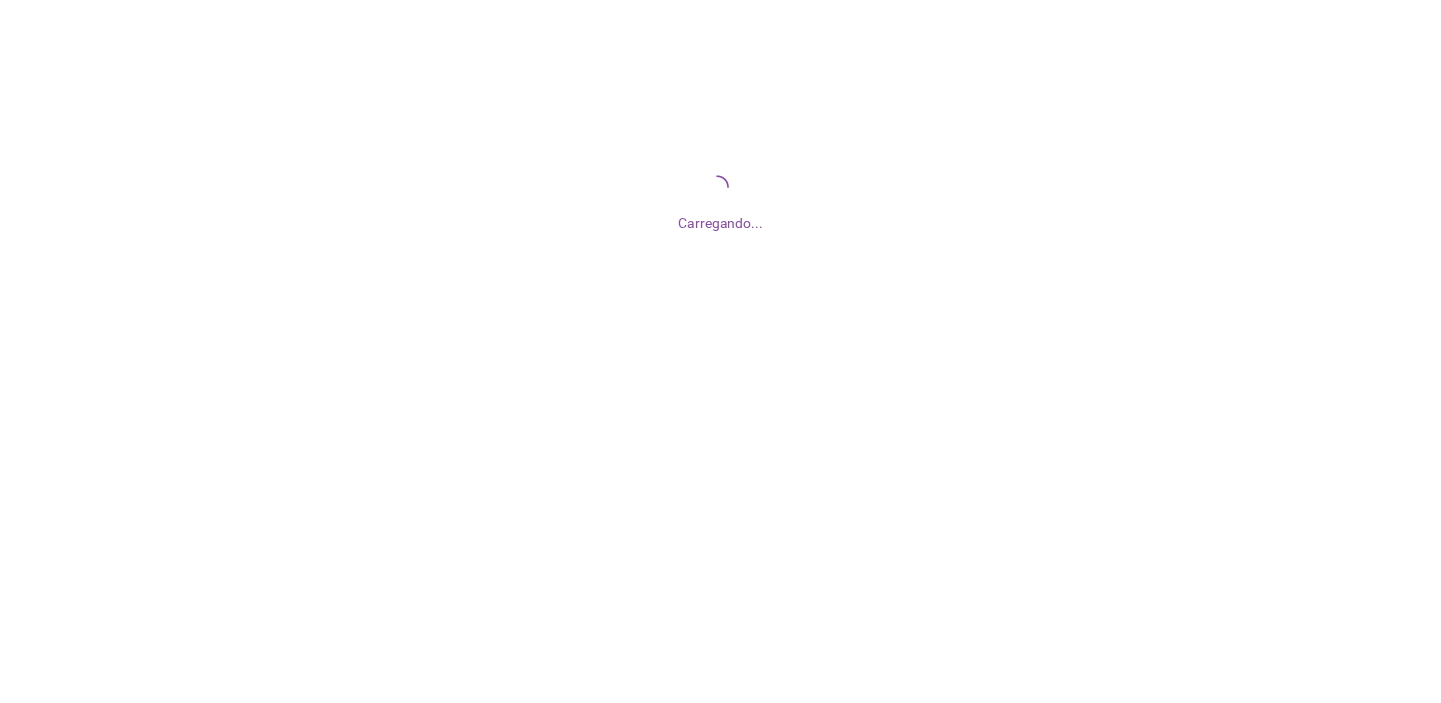 scroll, scrollTop: 0, scrollLeft: 0, axis: both 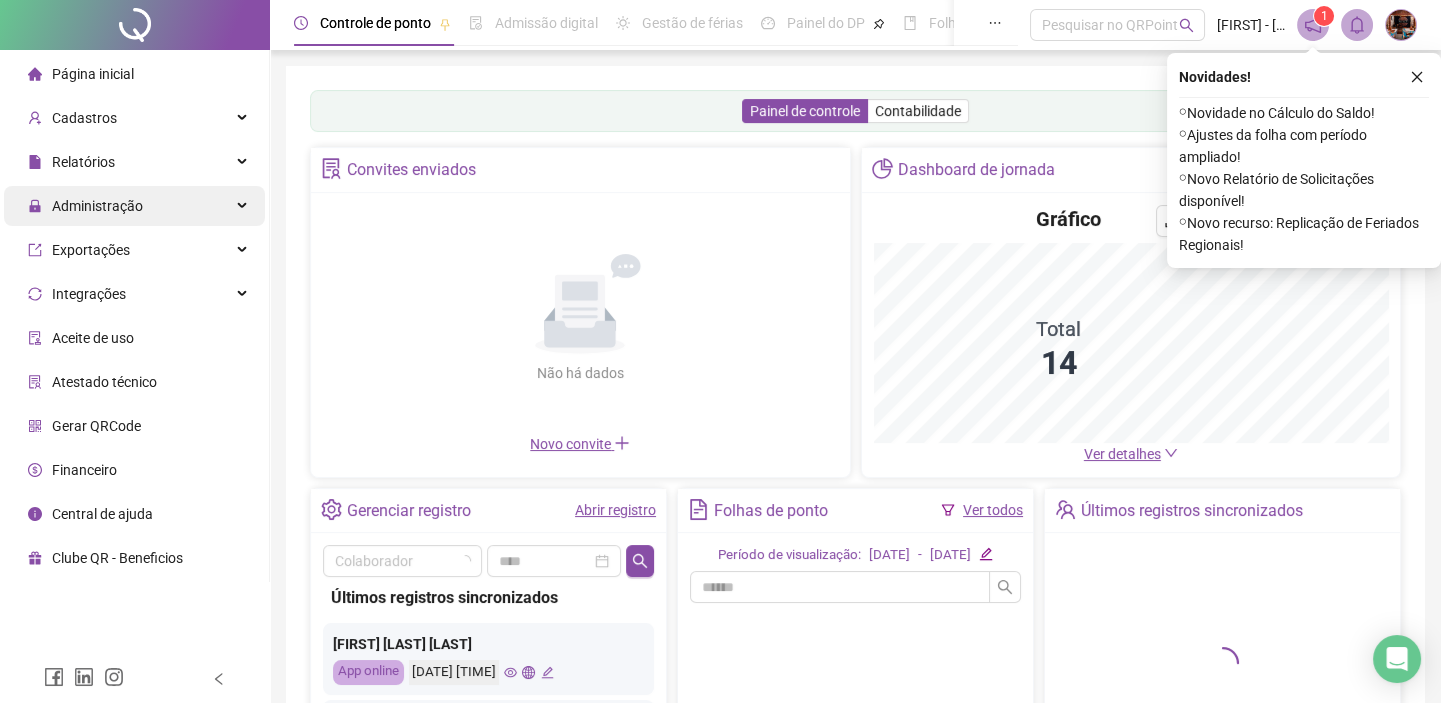 click on "Administração" at bounding box center [97, 206] 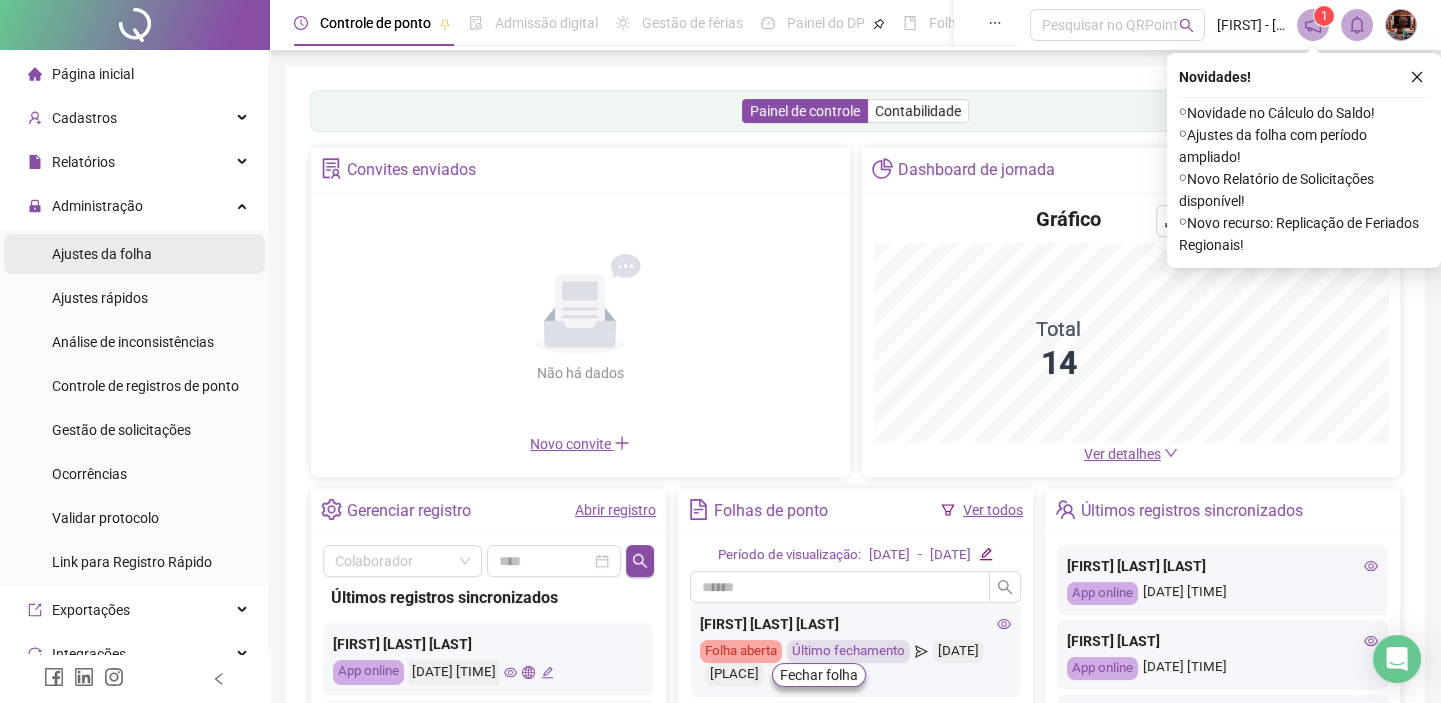 click on "Ajustes da folha" at bounding box center [102, 254] 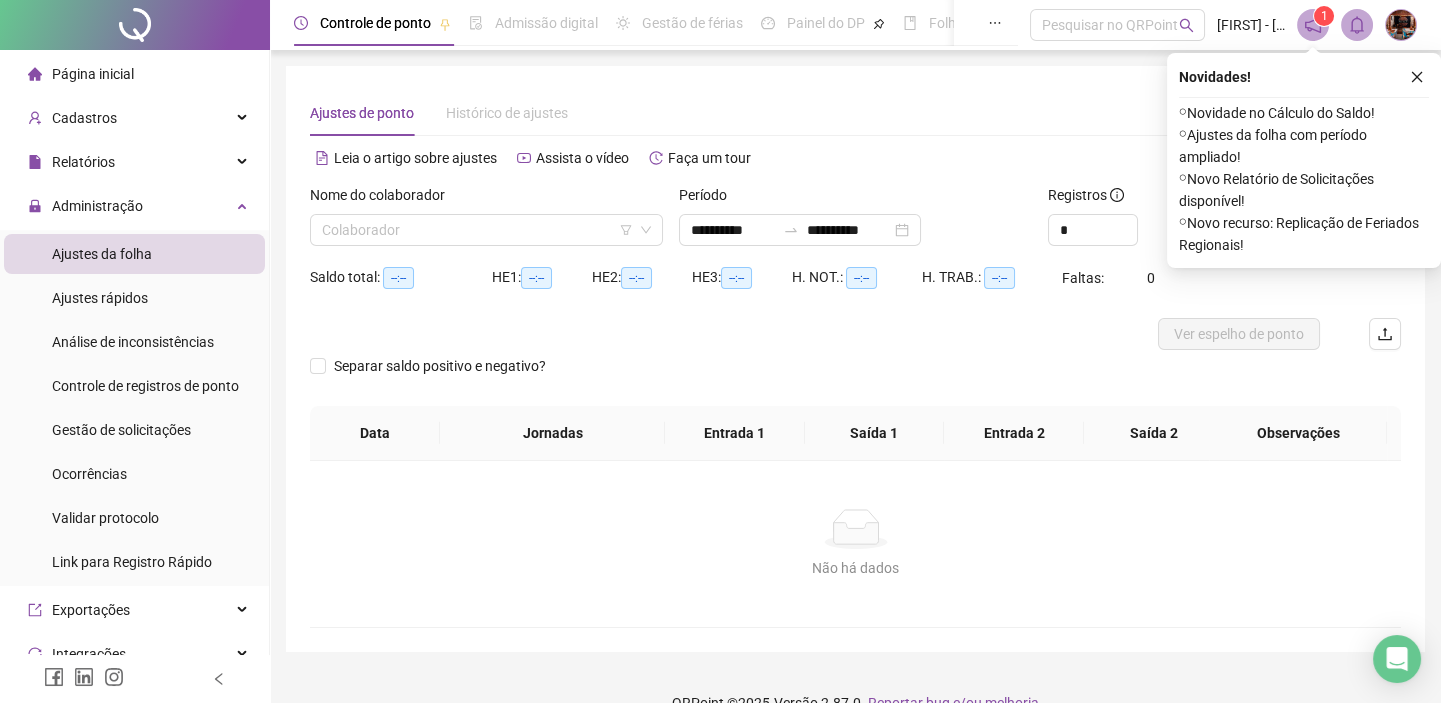 click on "Nome do colaborador Colaborador" at bounding box center [486, 223] 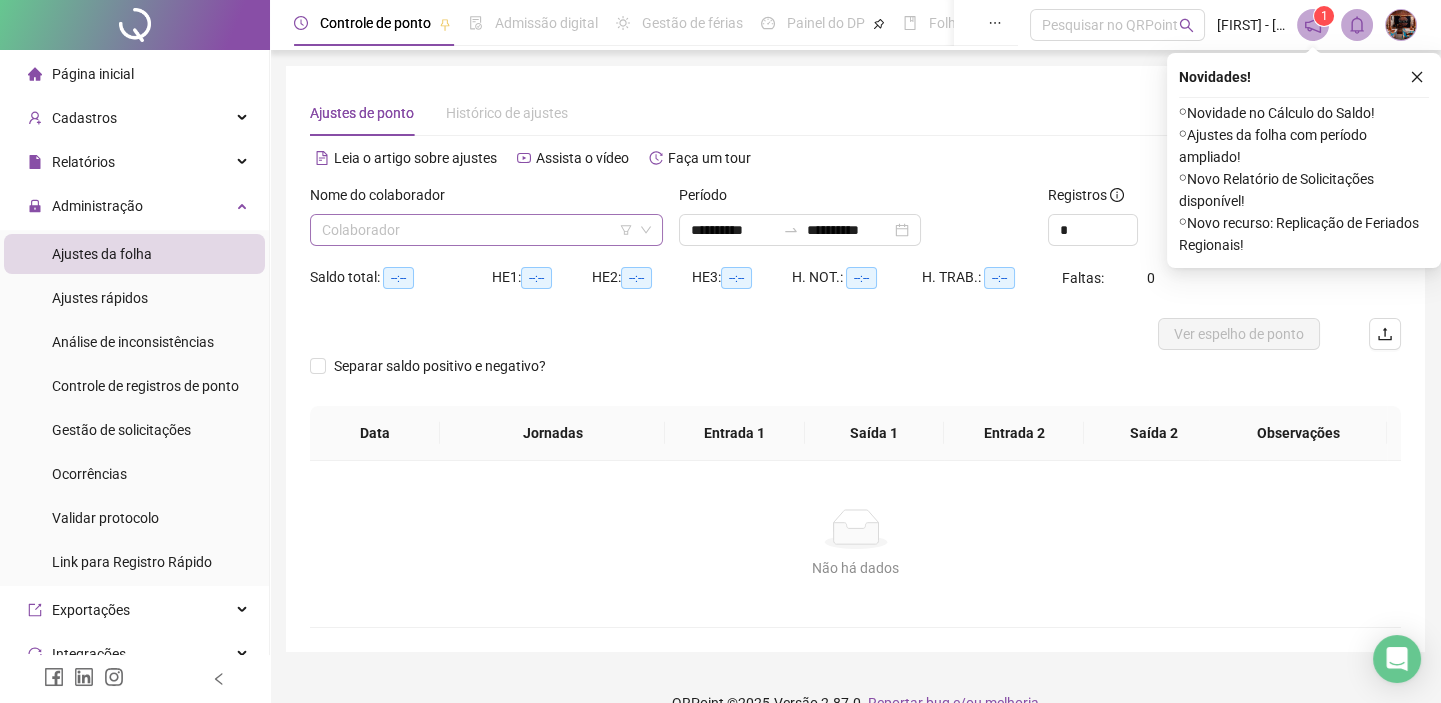 click at bounding box center [480, 230] 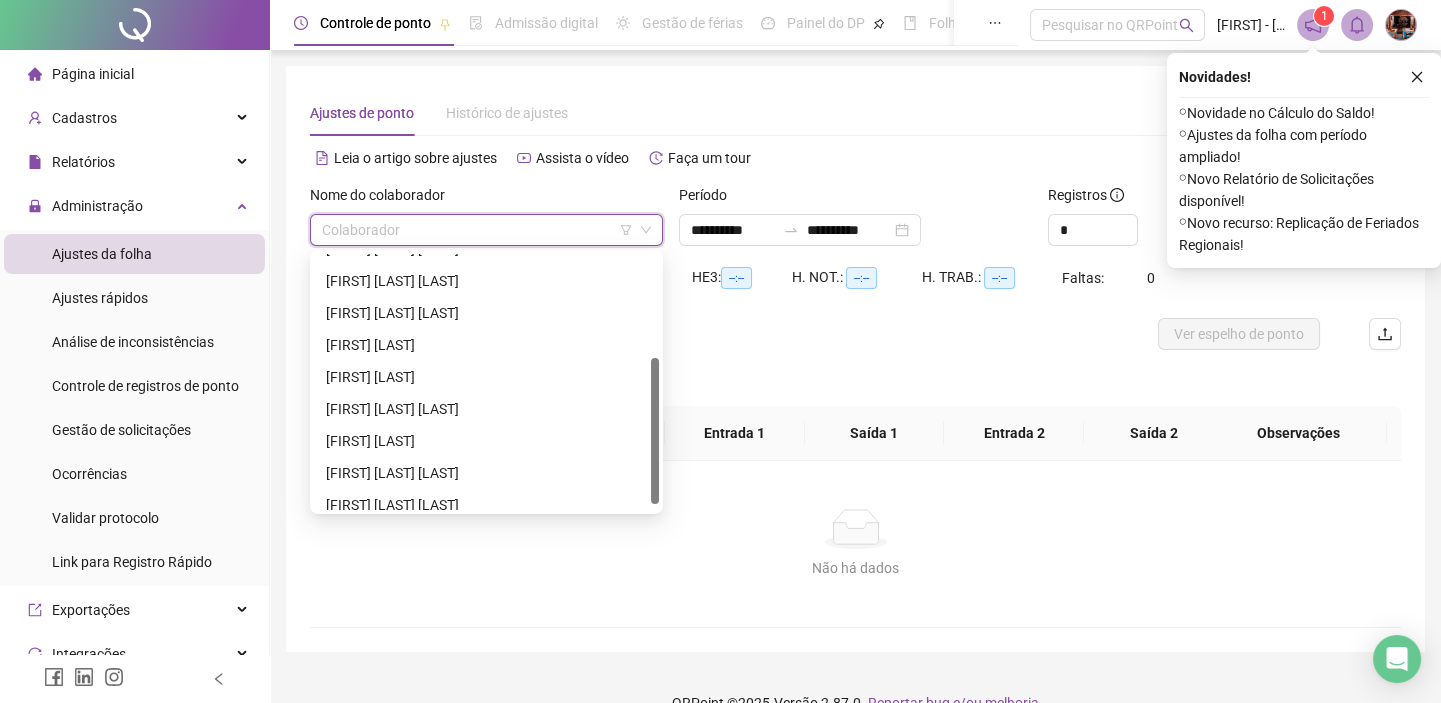 scroll, scrollTop: 191, scrollLeft: 0, axis: vertical 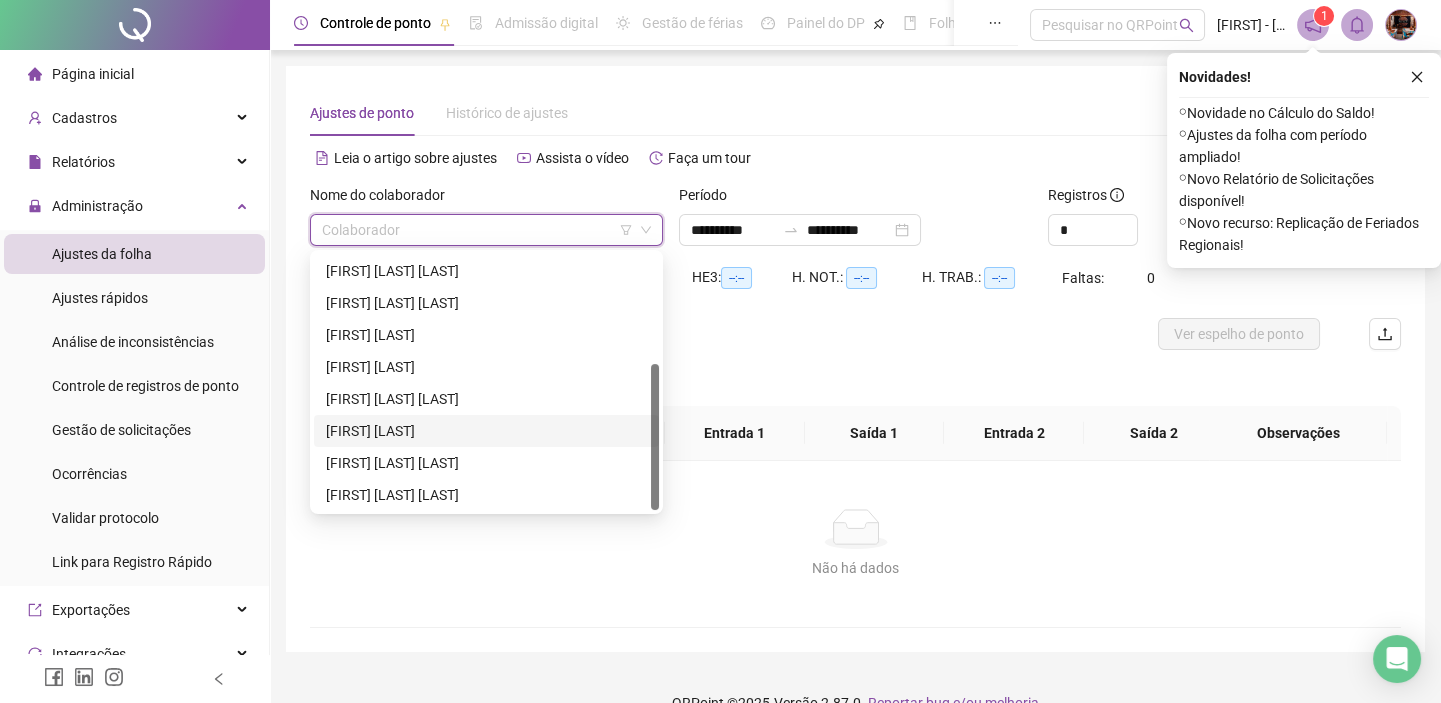 click on "[FIRST] [LAST]" at bounding box center [486, 431] 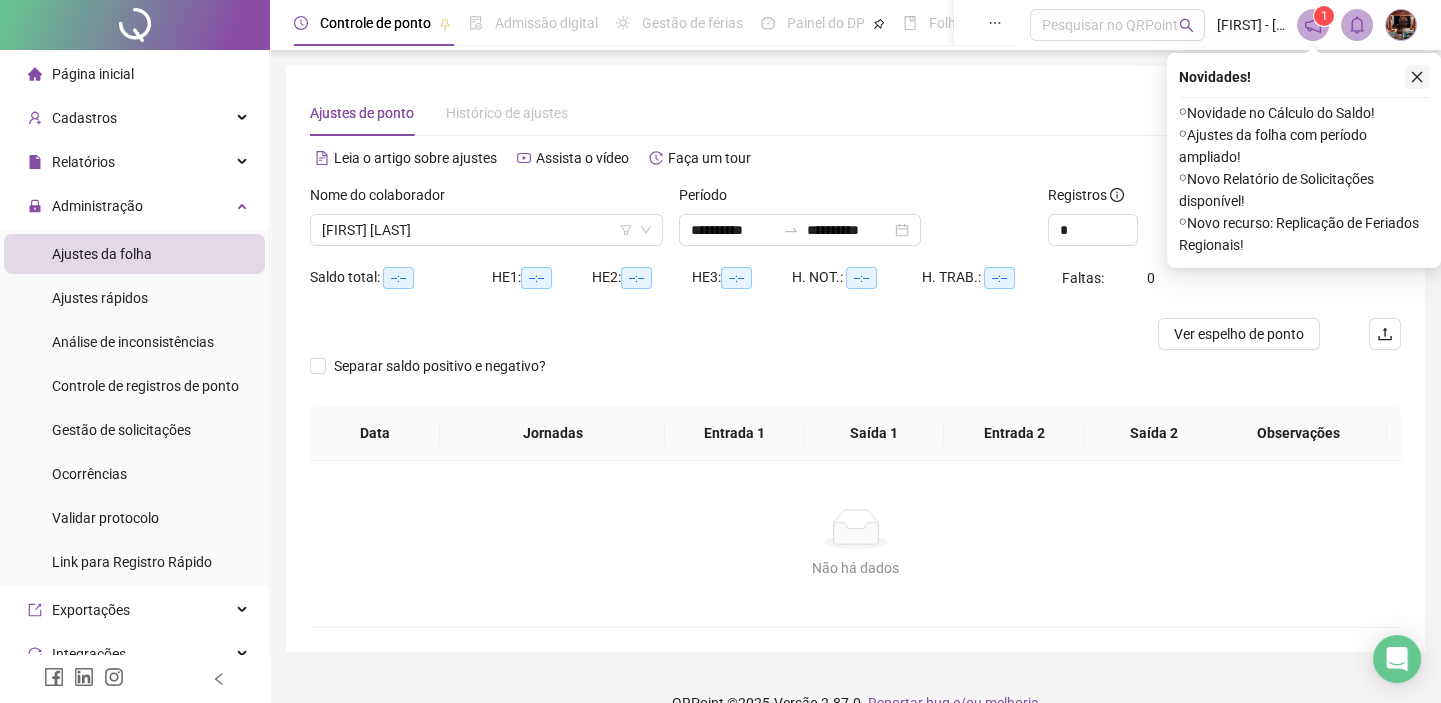 click 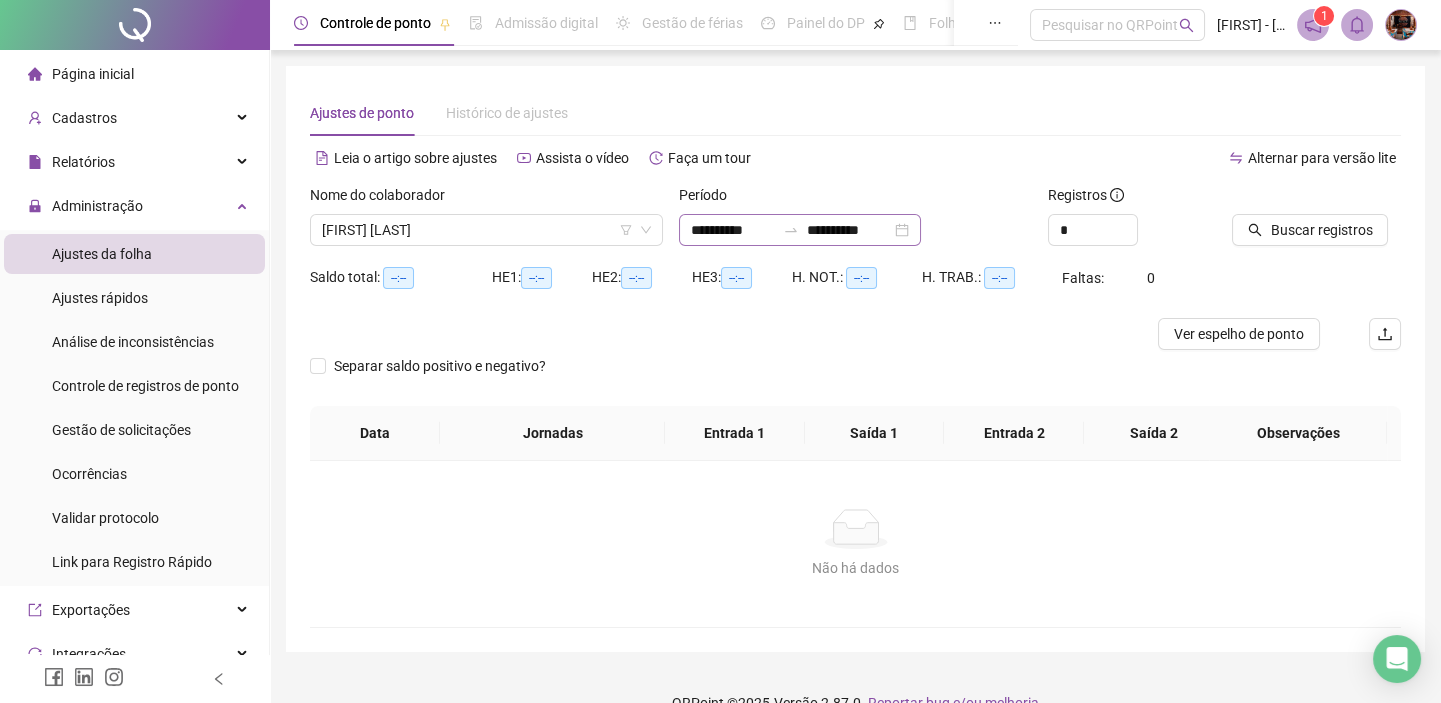 click on "**********" at bounding box center [800, 230] 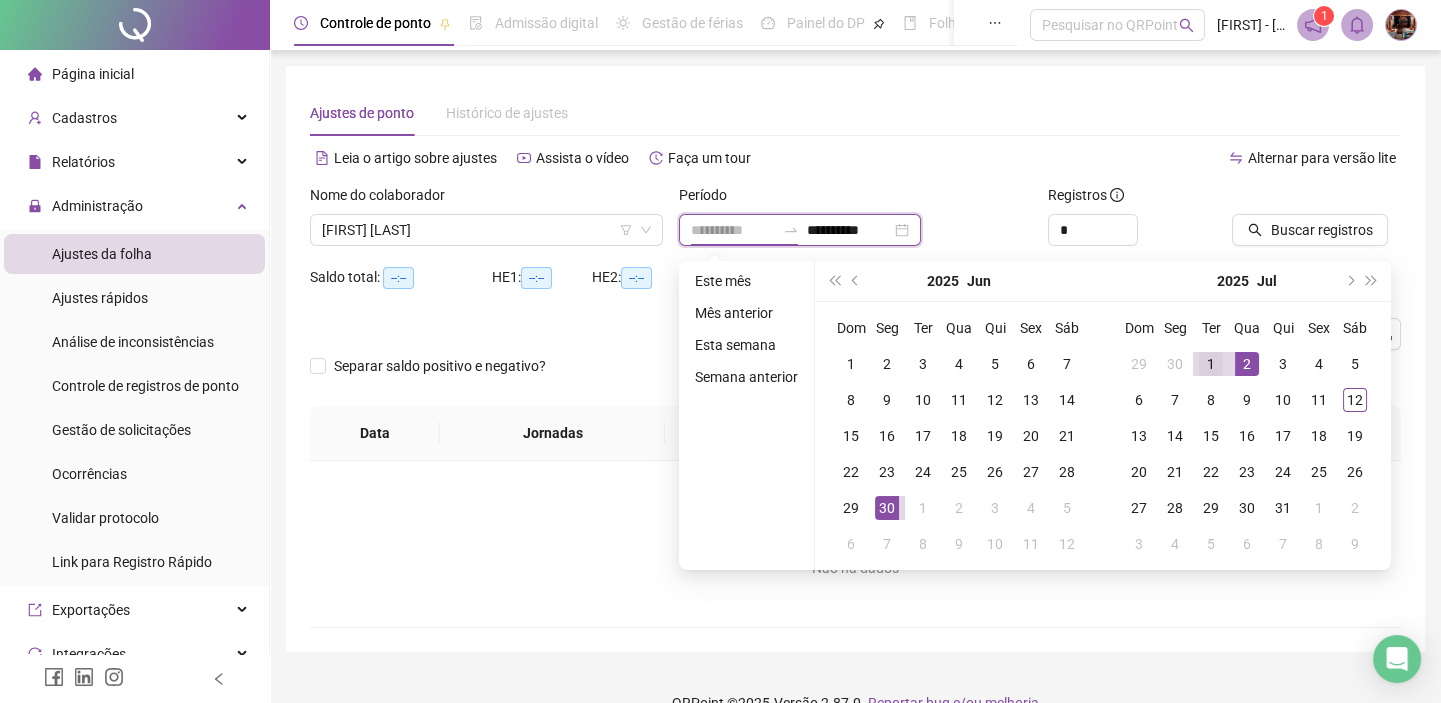 type on "**********" 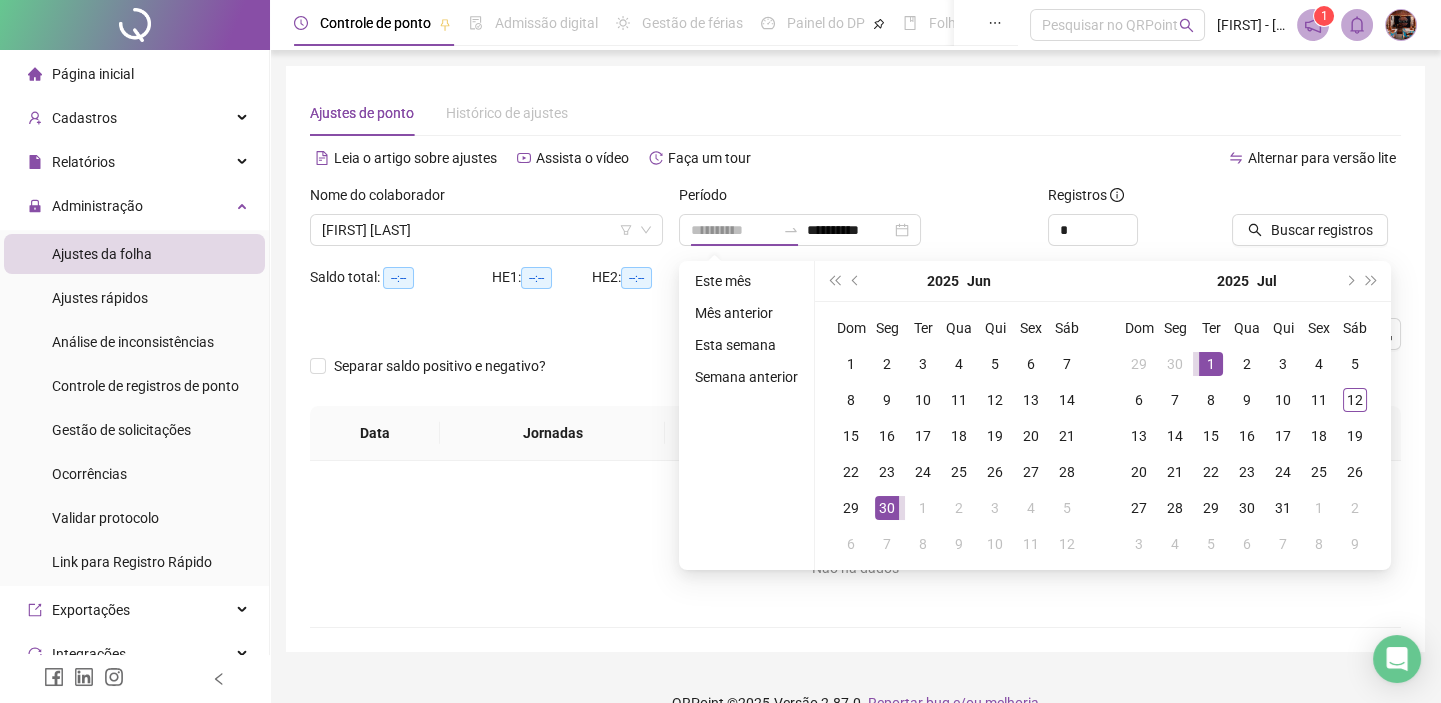 click on "1" at bounding box center [1211, 364] 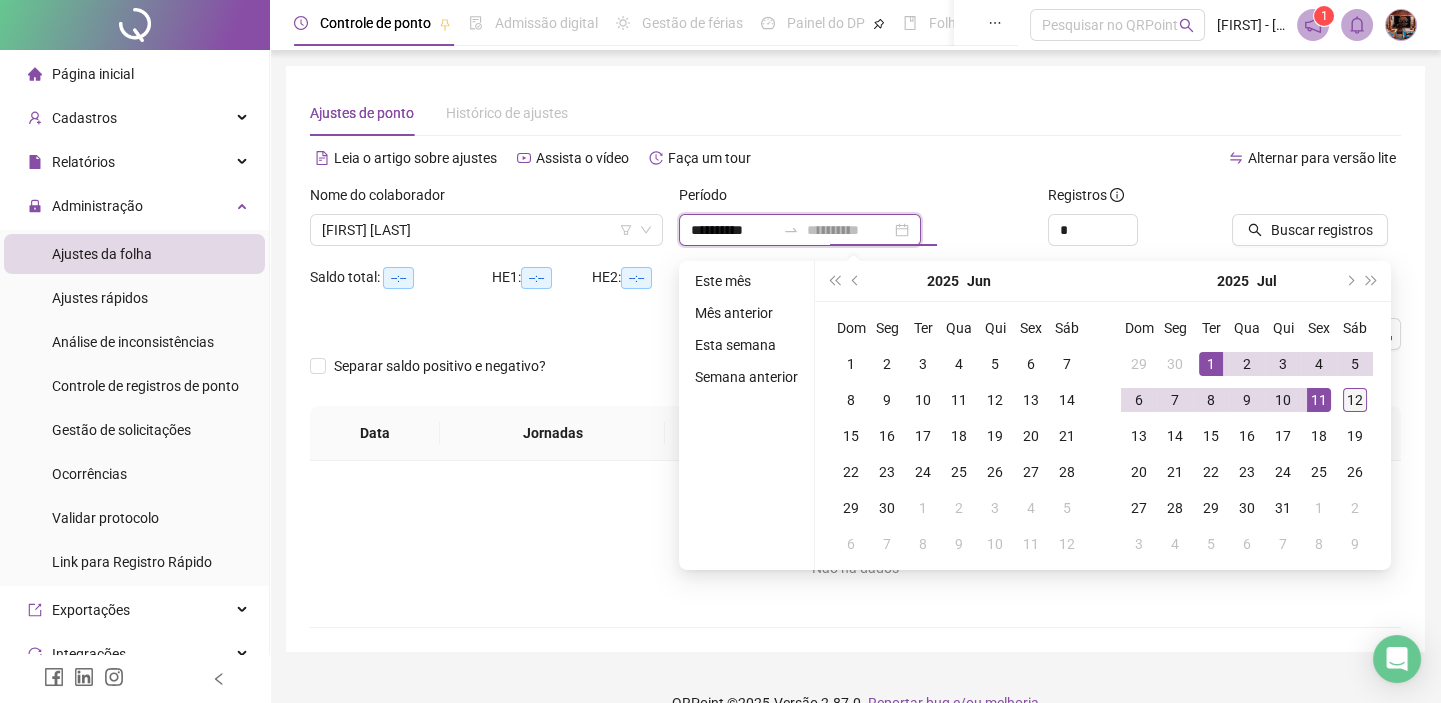 type on "**********" 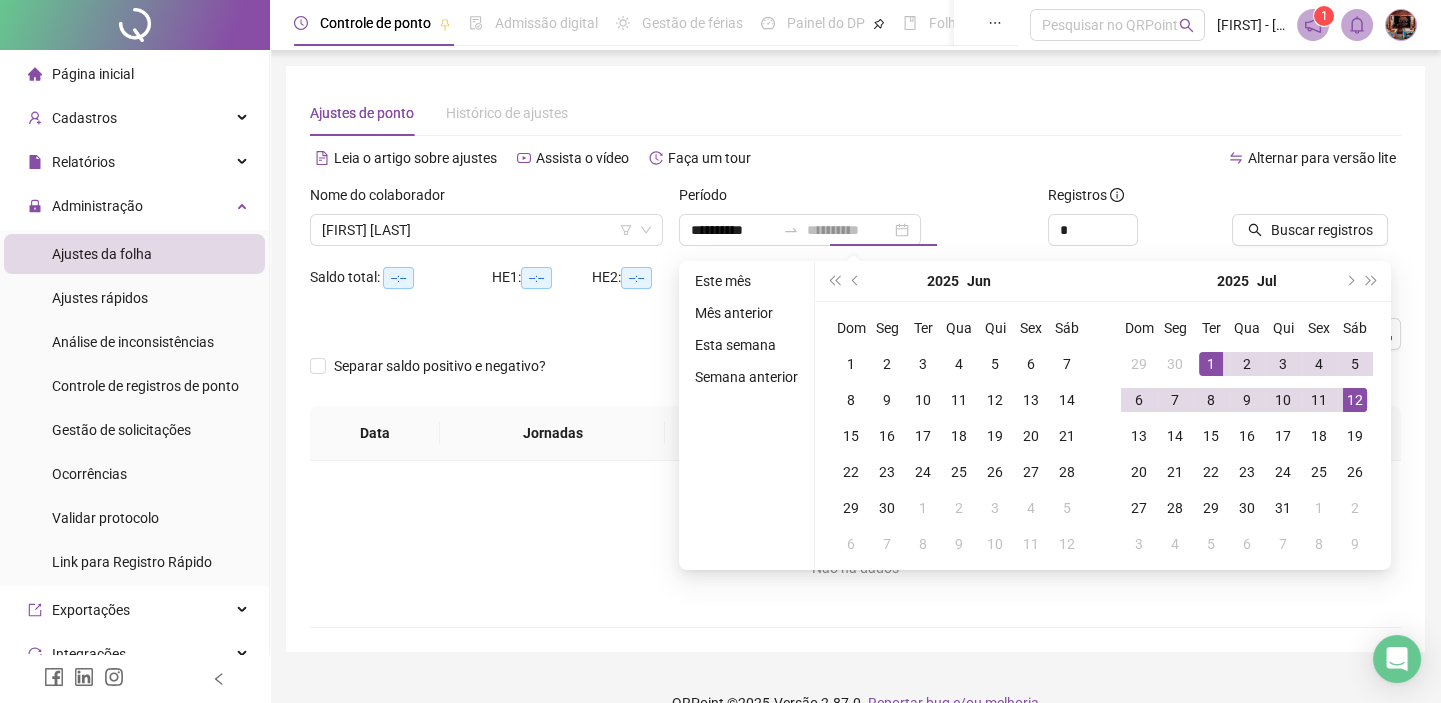 click on "12" at bounding box center [1355, 400] 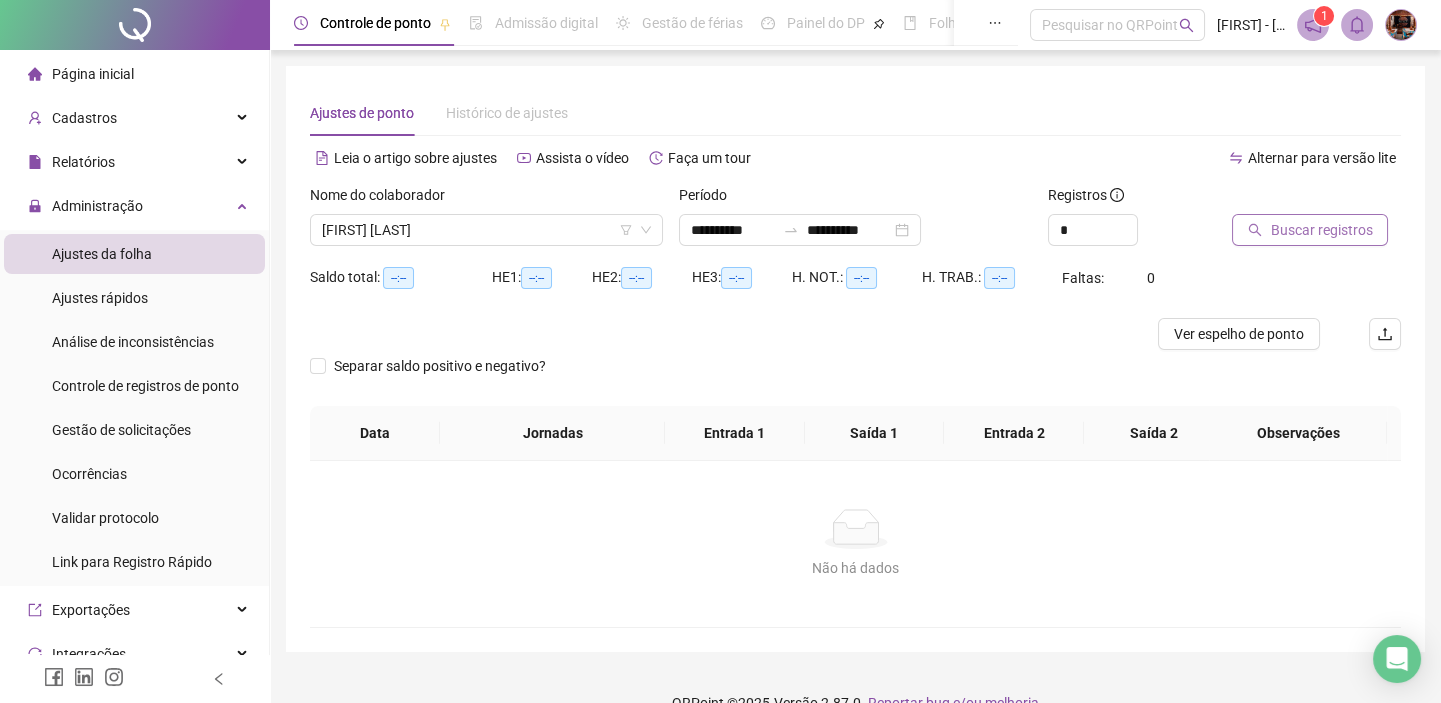 click on "Buscar registros" at bounding box center [1321, 230] 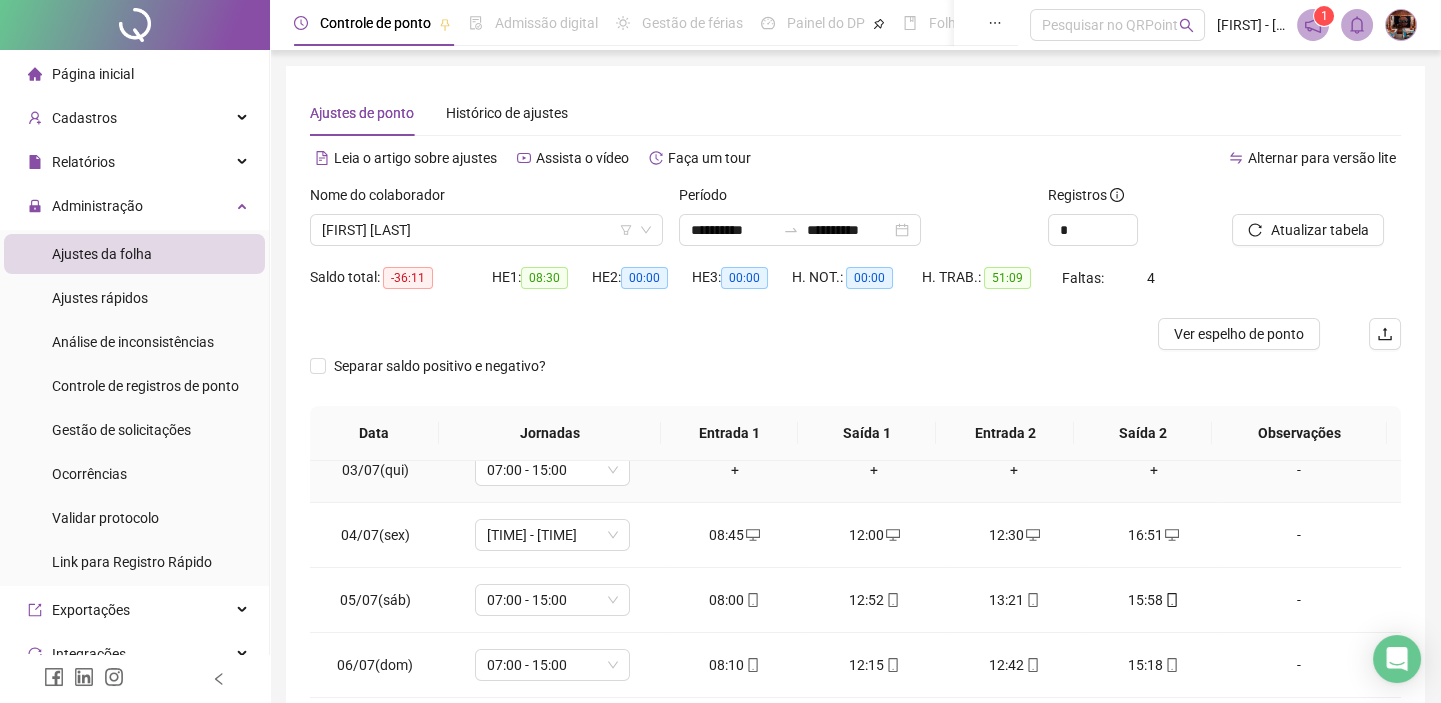 scroll, scrollTop: 350, scrollLeft: 0, axis: vertical 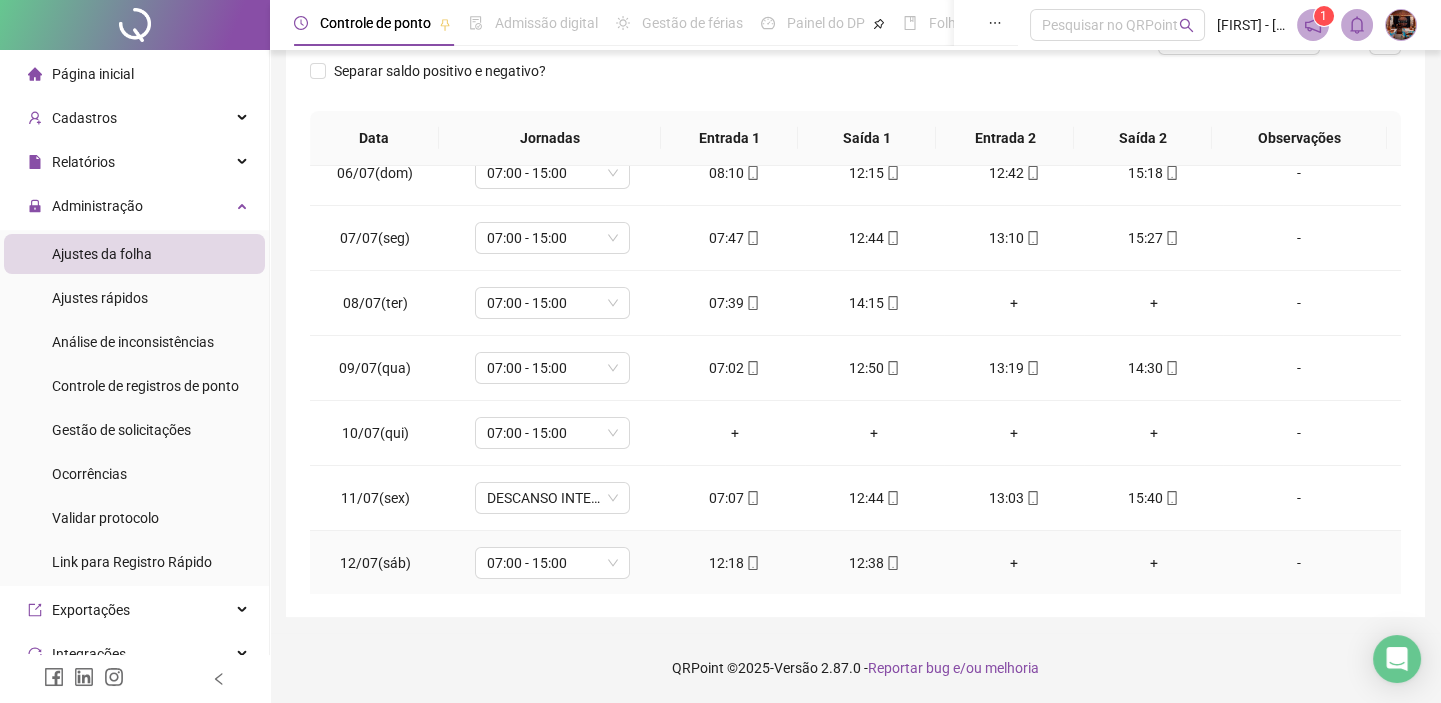 click 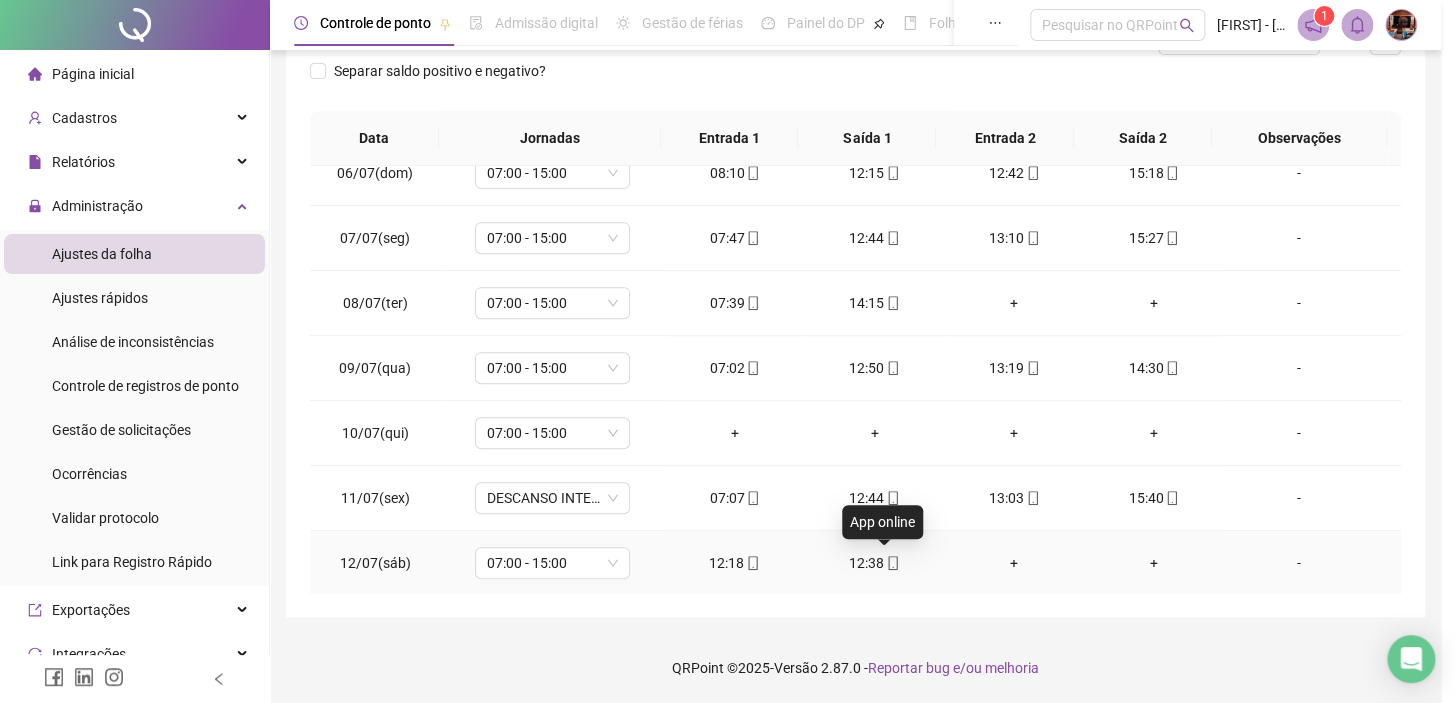 type on "**********" 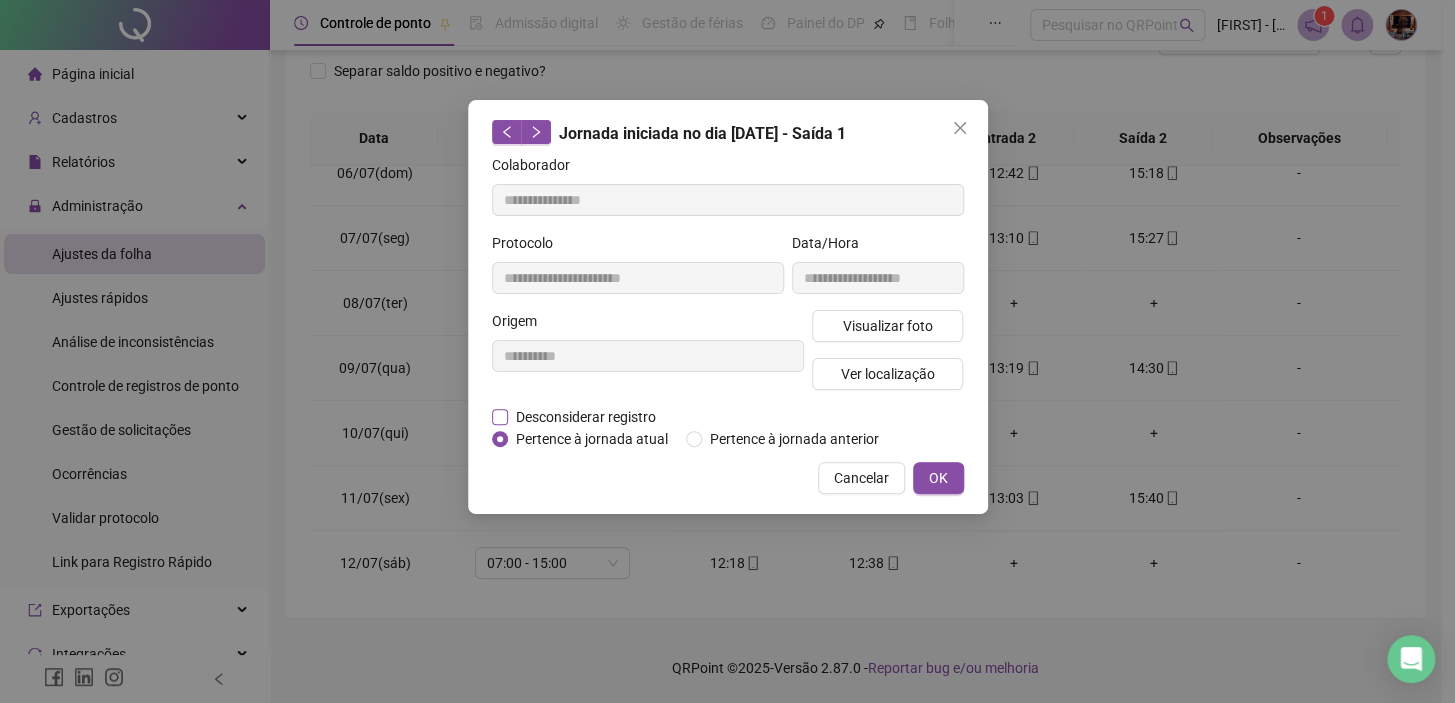 click on "Desconsiderar registro" at bounding box center [586, 417] 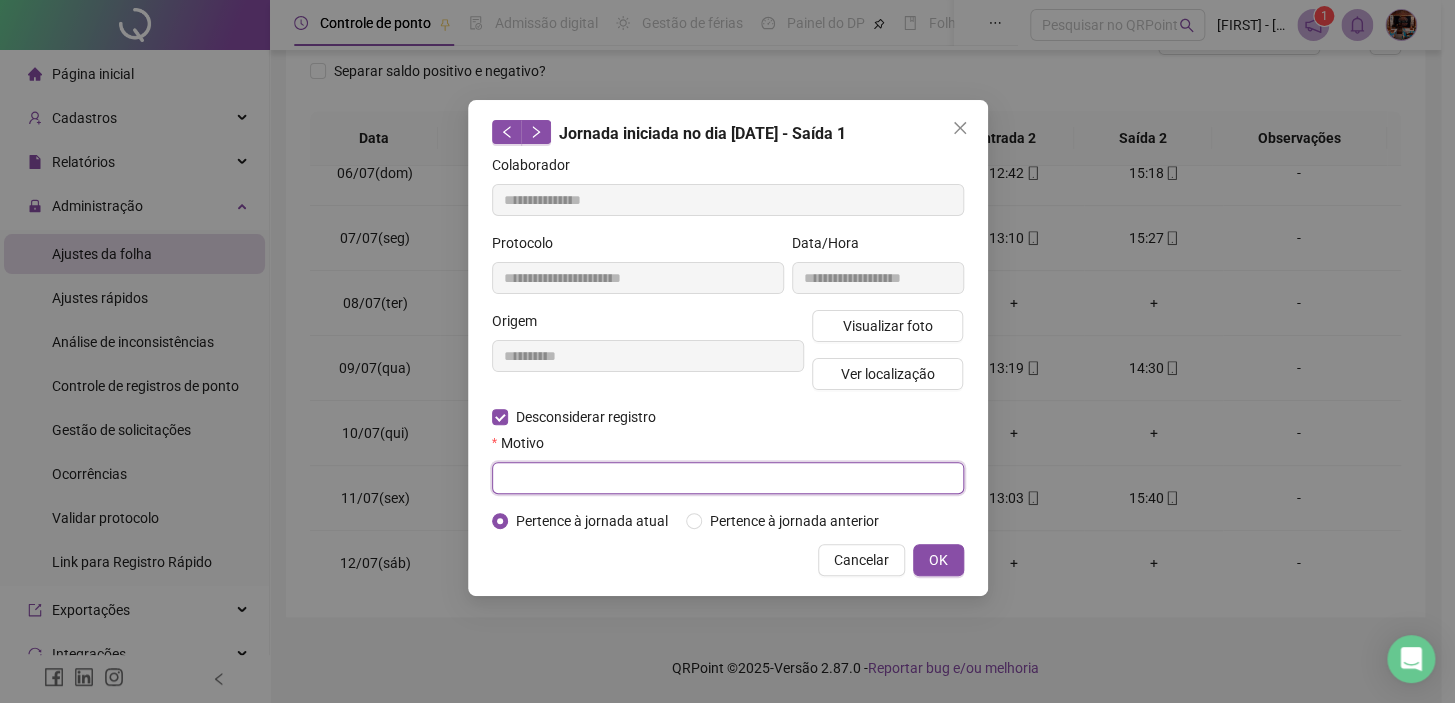 click at bounding box center (728, 478) 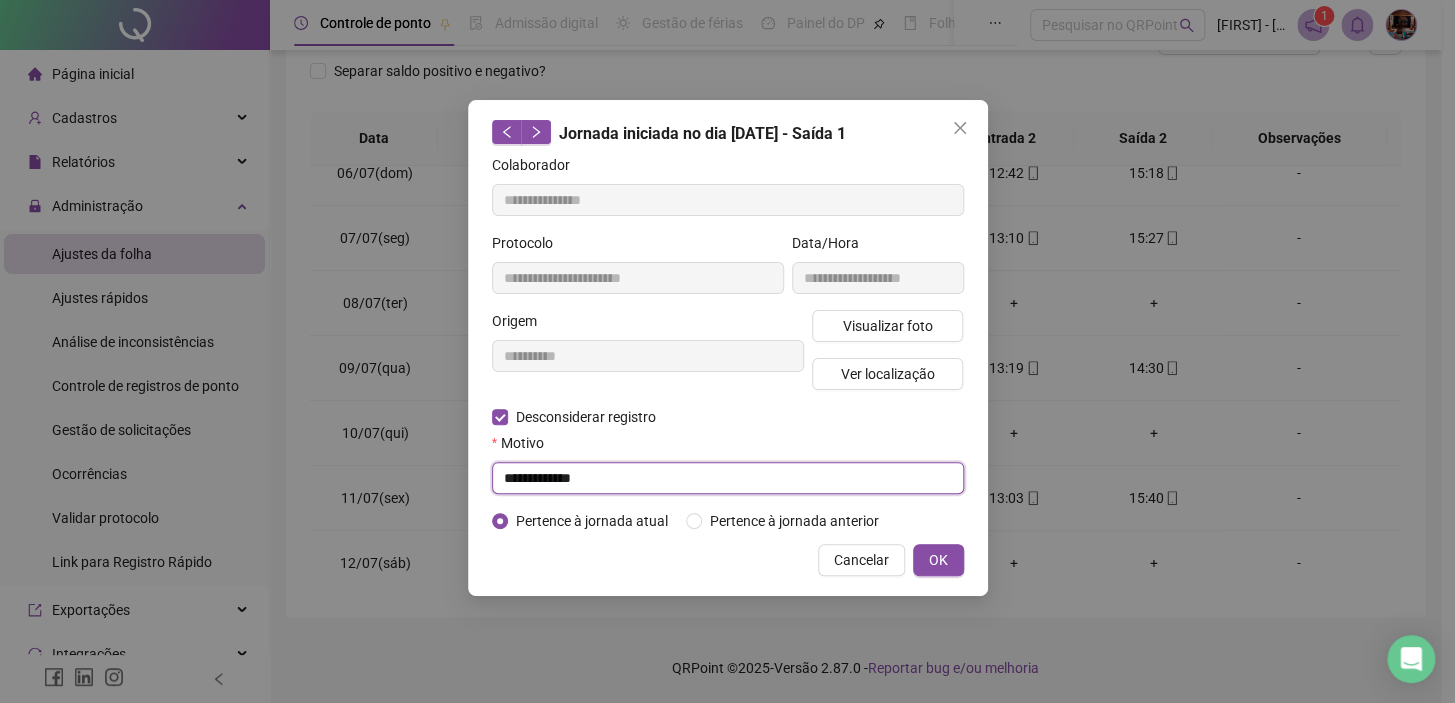 type on "**********" 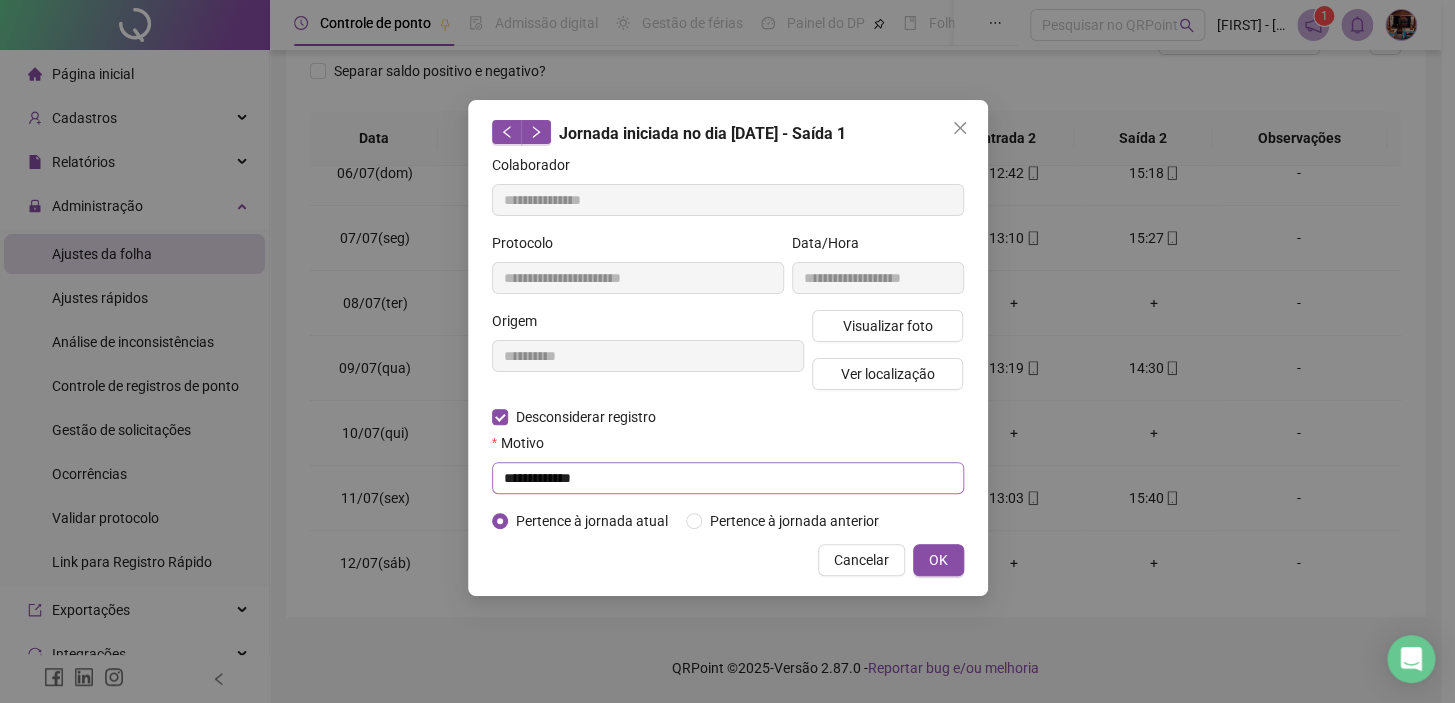 type 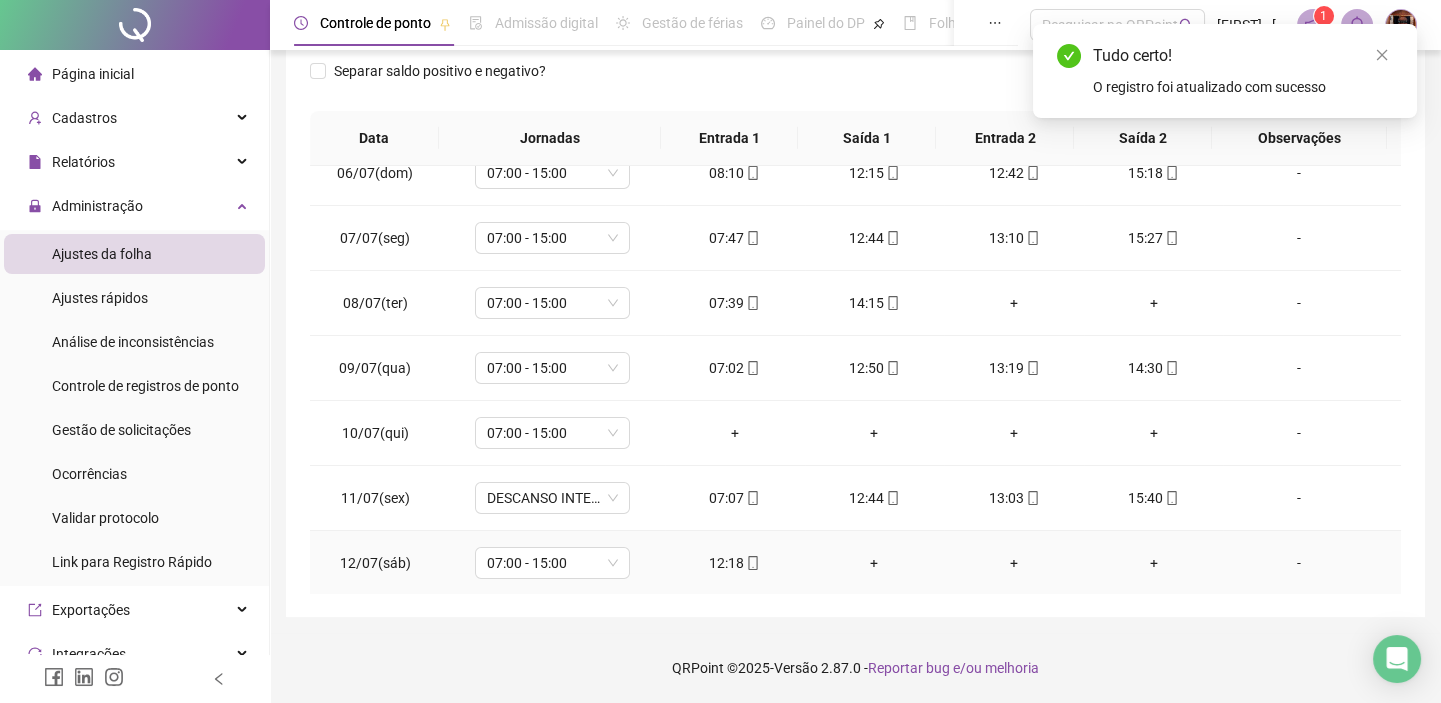 click on "+" at bounding box center (1014, 563) 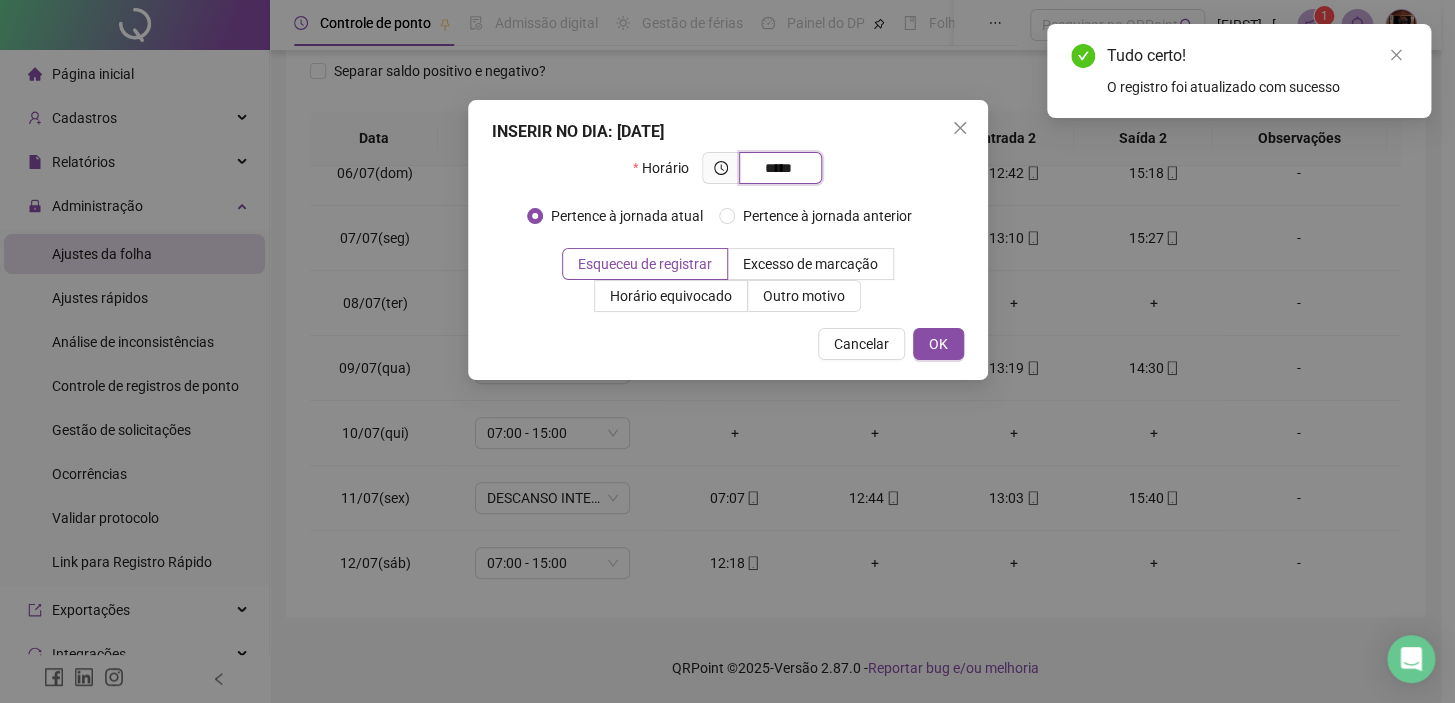 type on "*****" 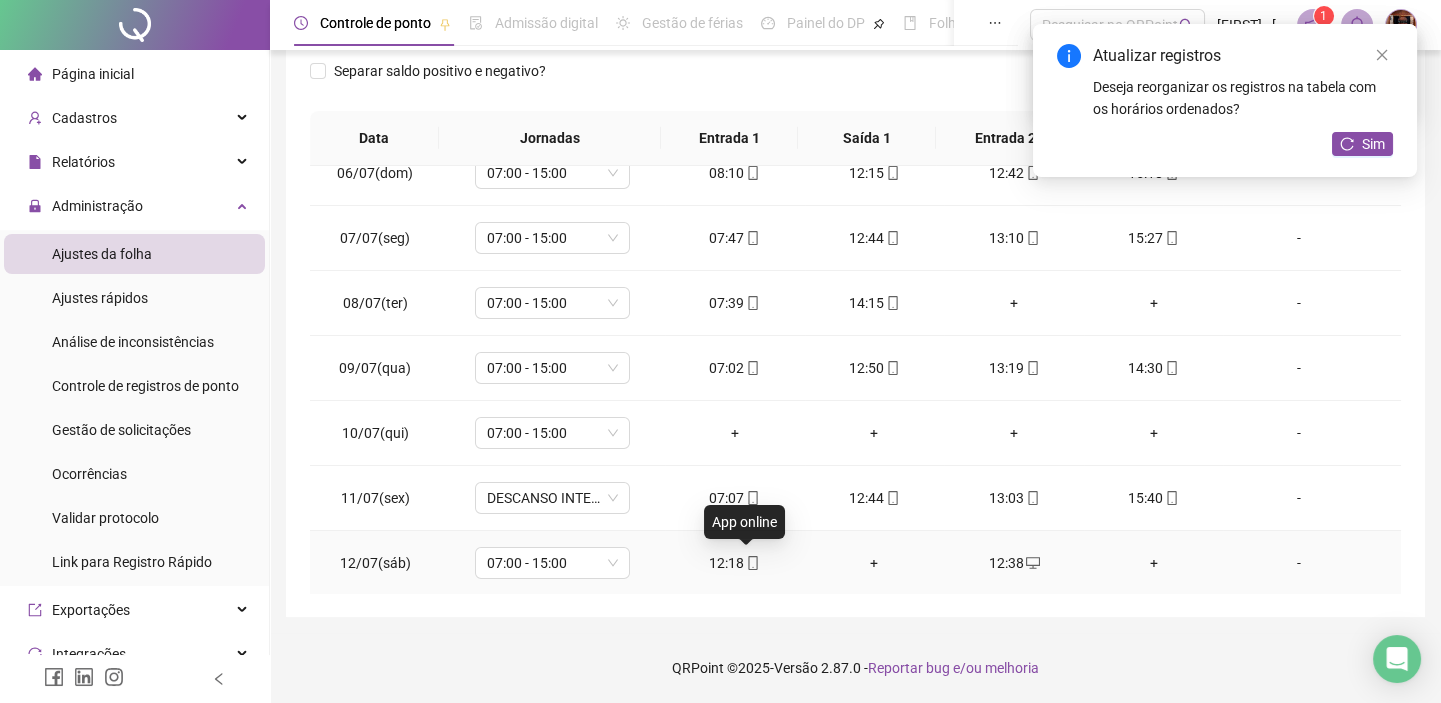 click 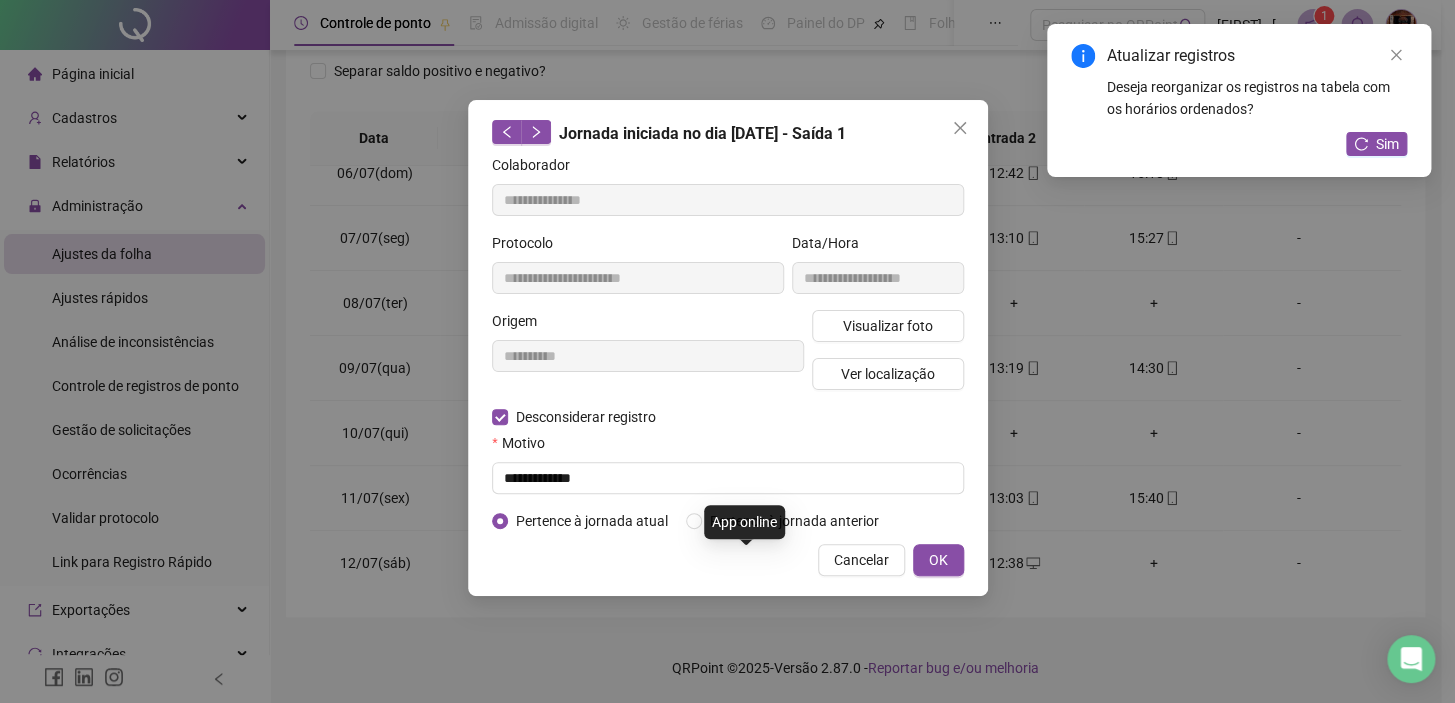 type on "**********" 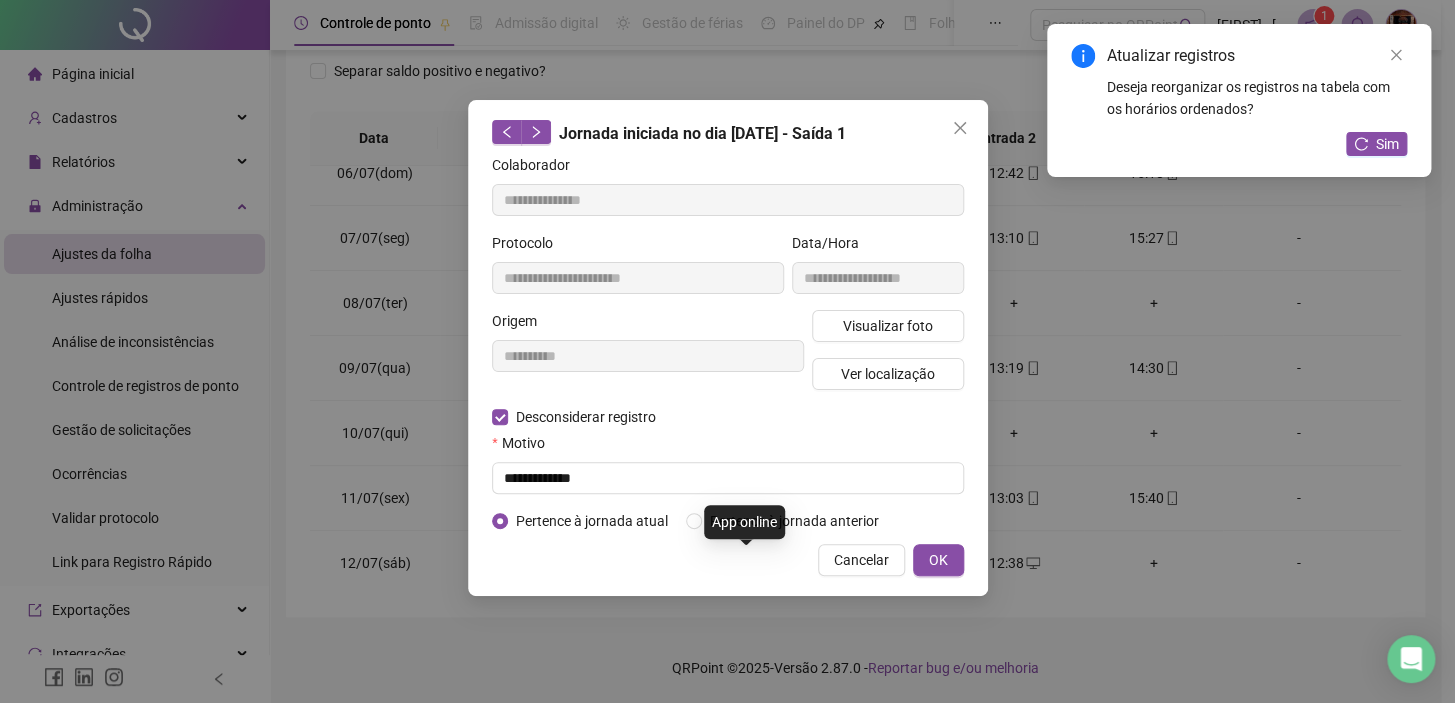 type on "**********" 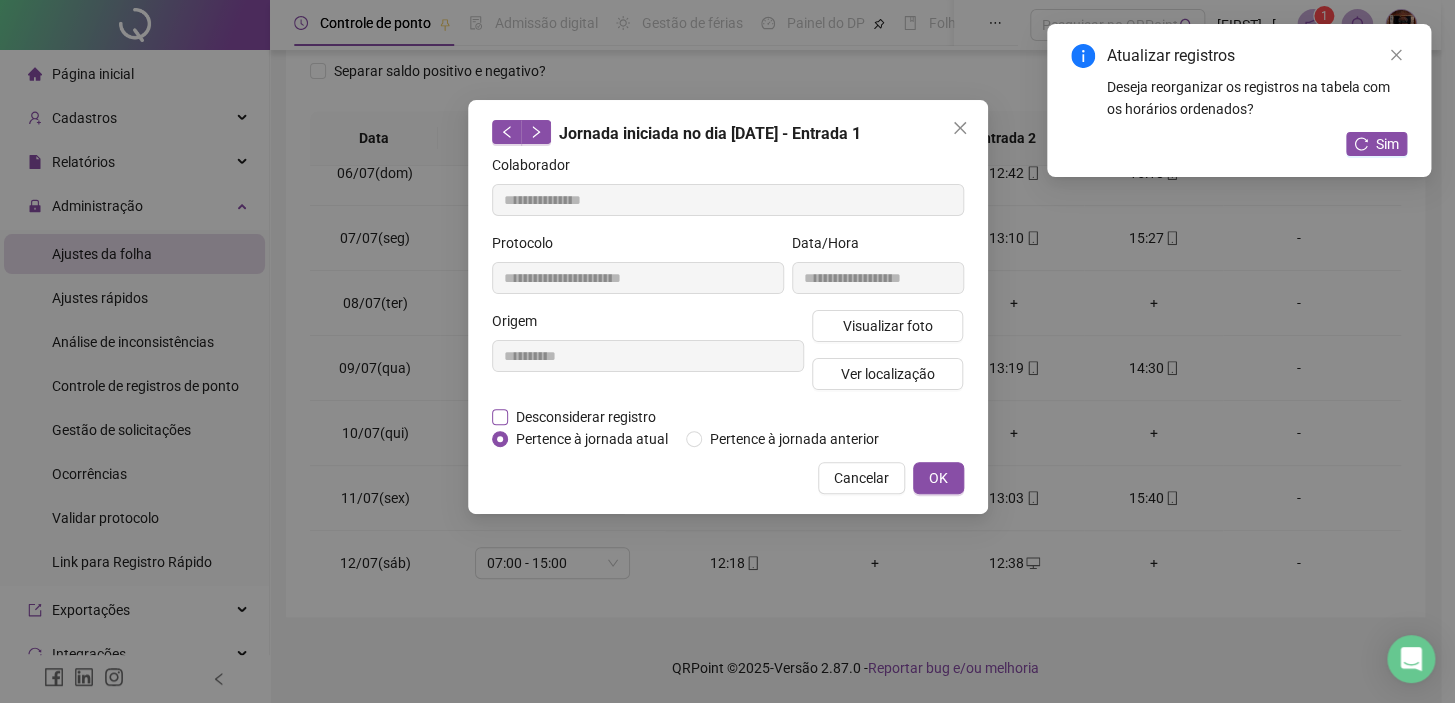 click on "Desconsiderar registro" at bounding box center [586, 417] 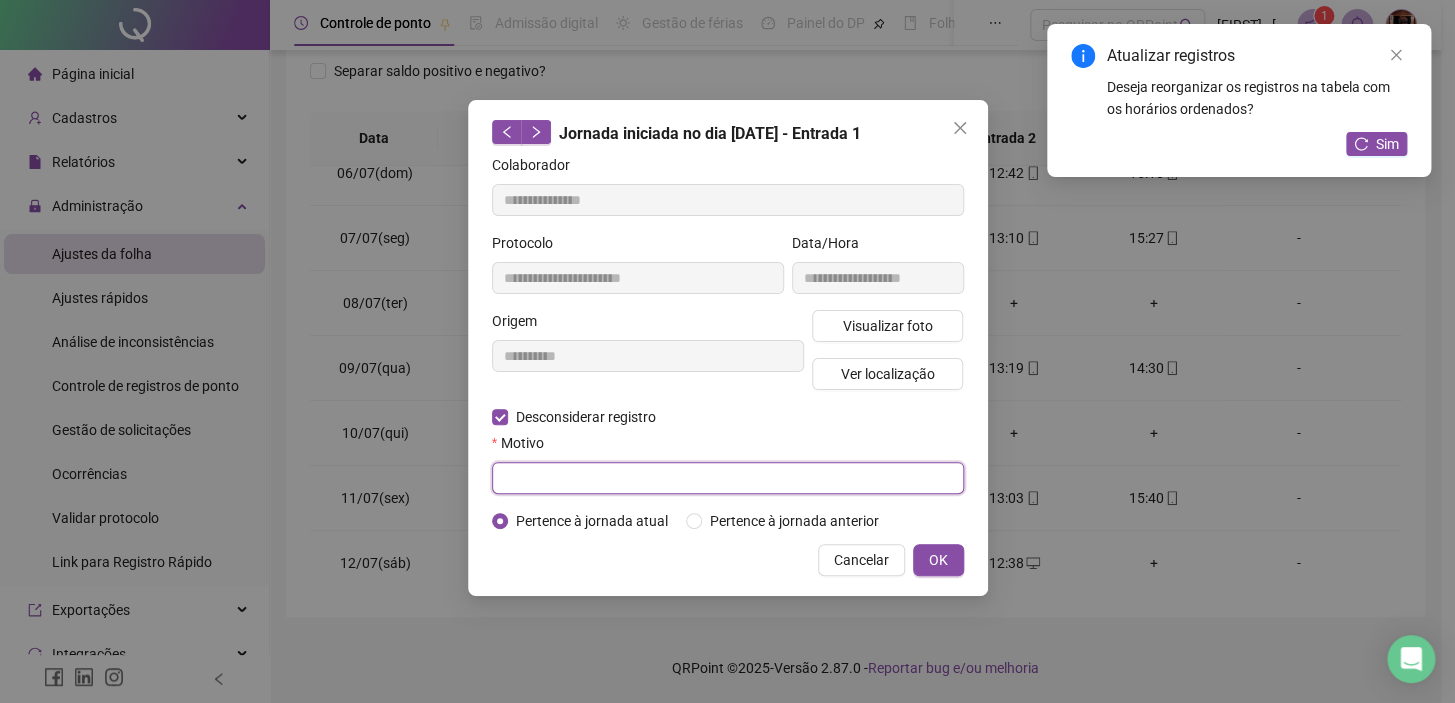 click at bounding box center [728, 478] 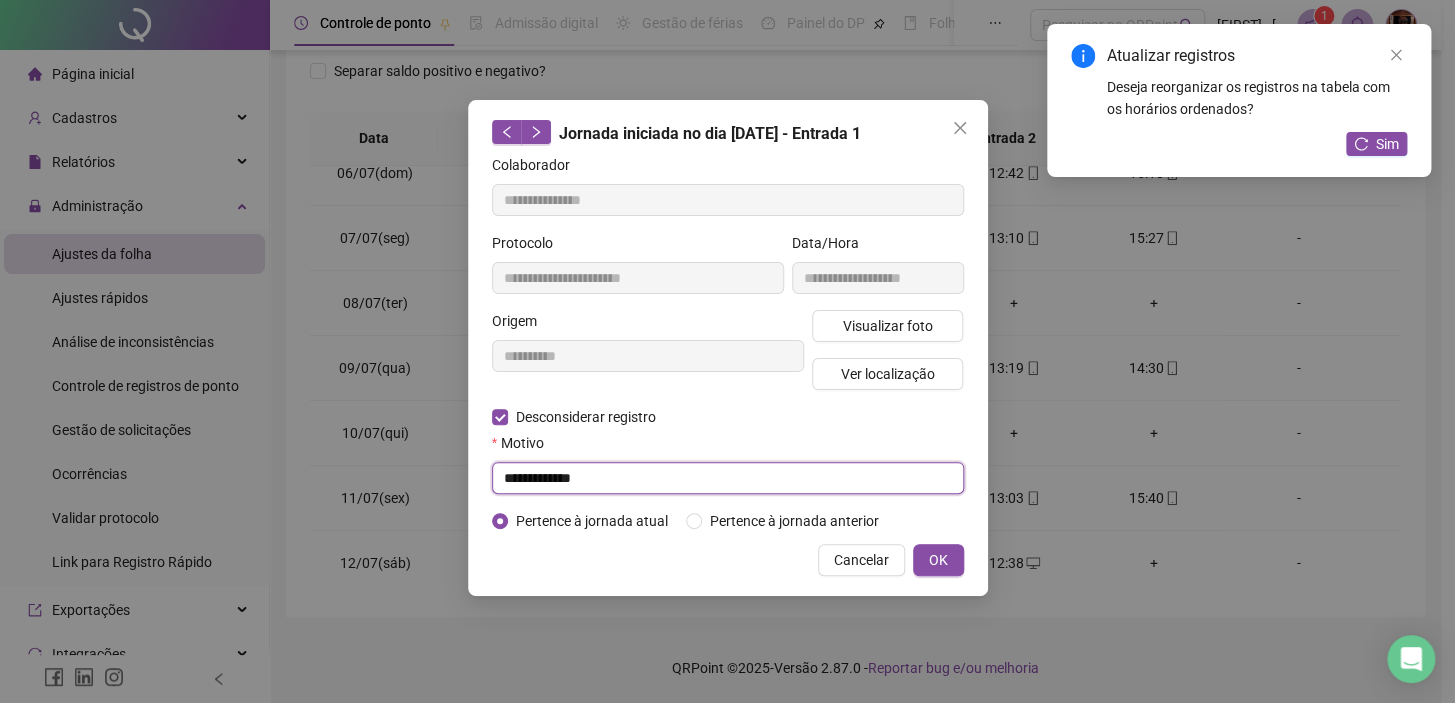 type on "**********" 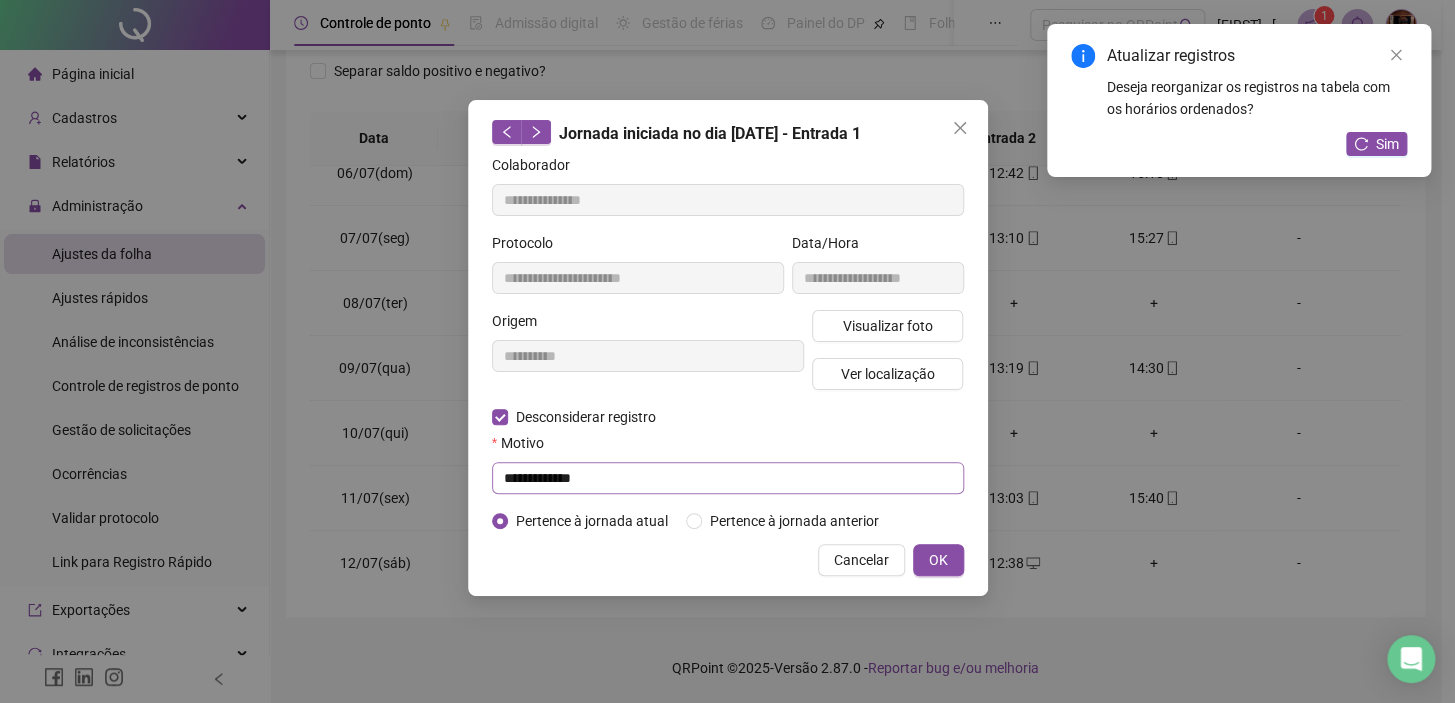 type 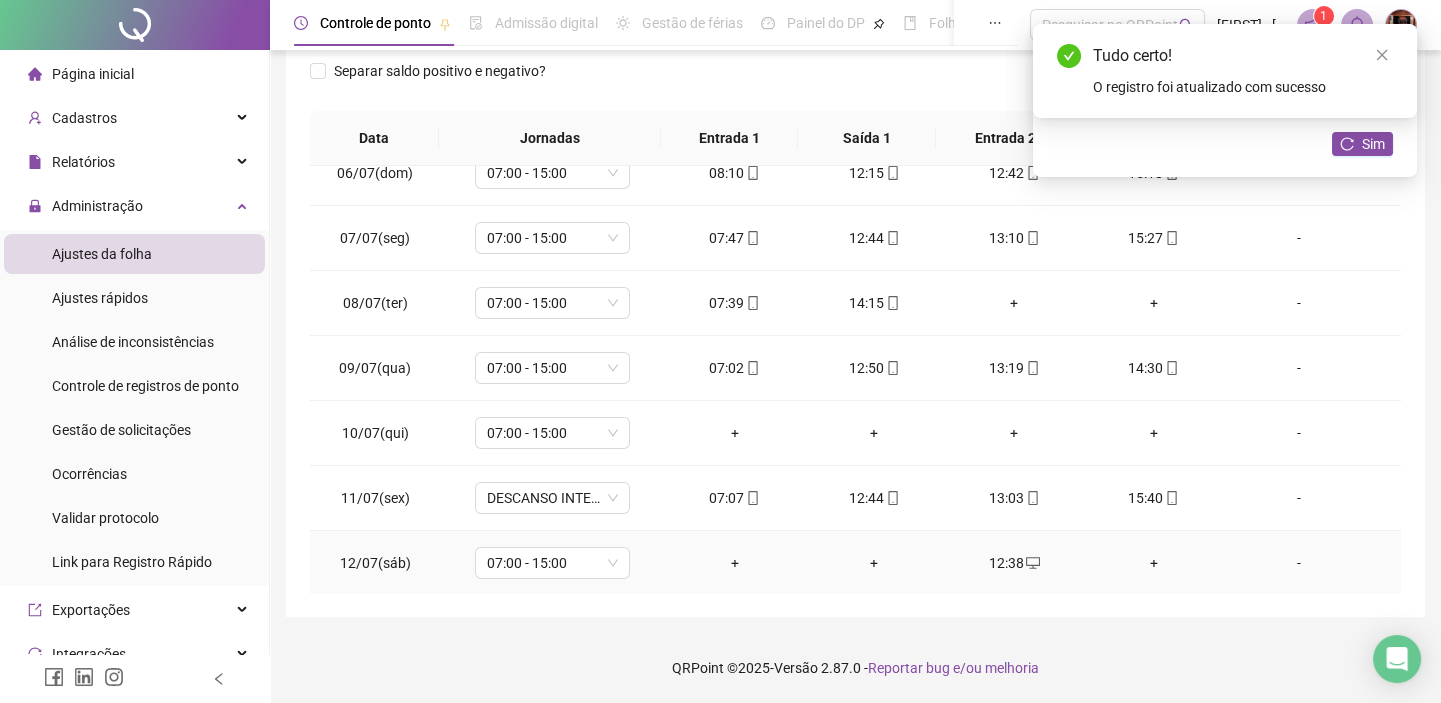 click on "+" at bounding box center (875, 563) 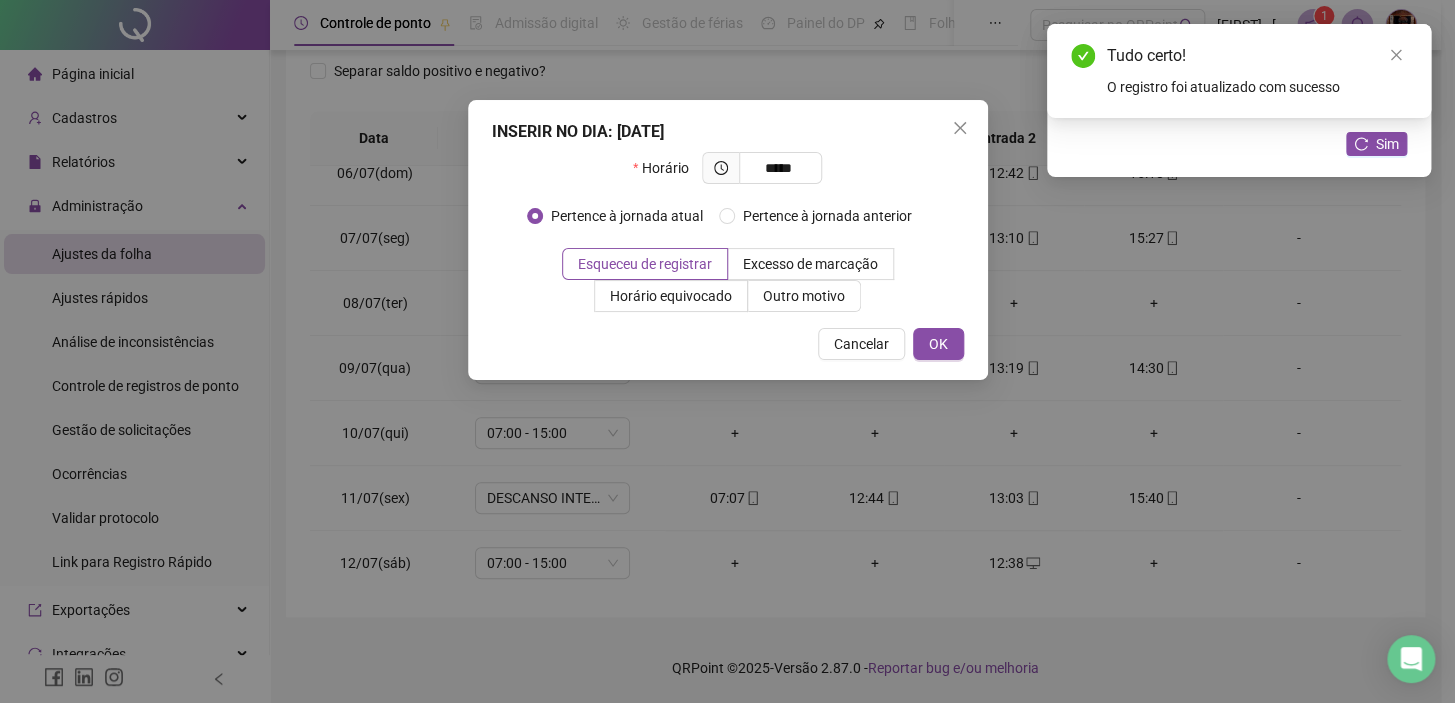 type on "*****" 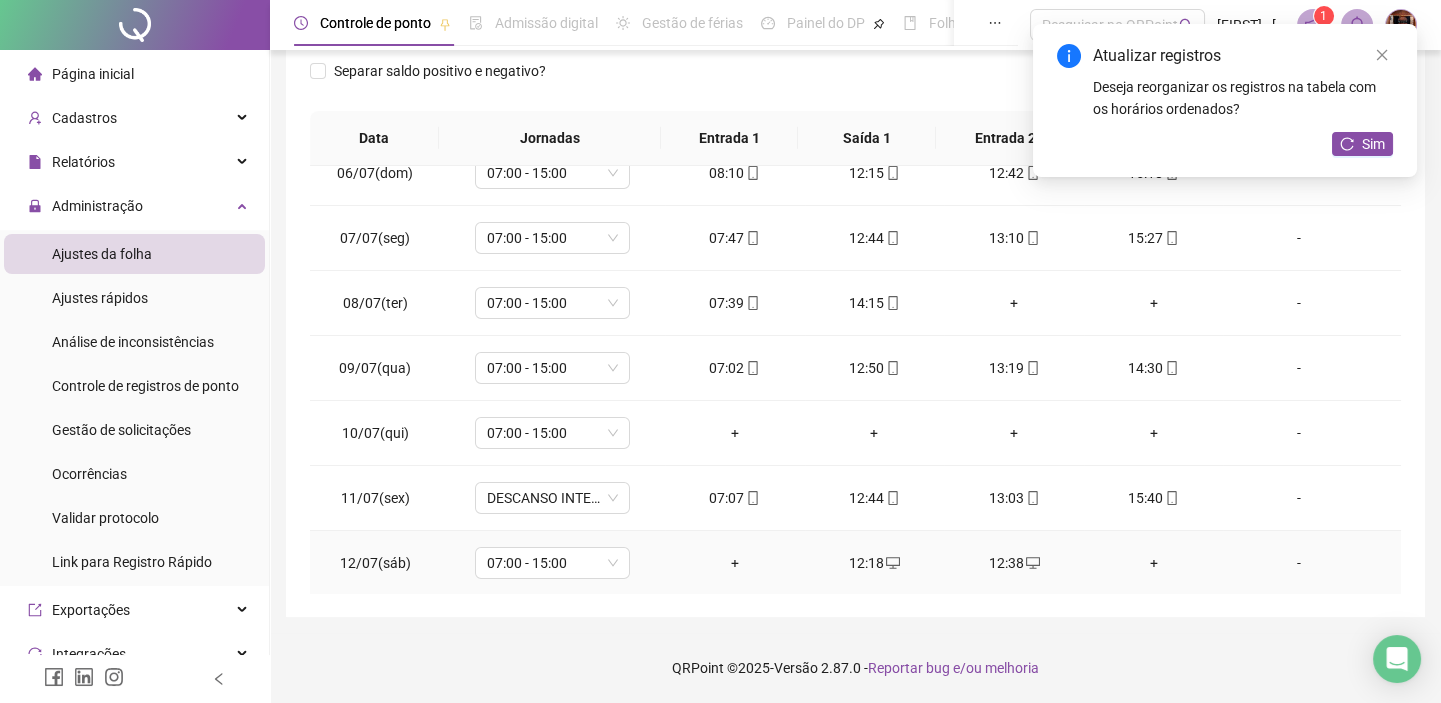 click on "+" at bounding box center (735, 563) 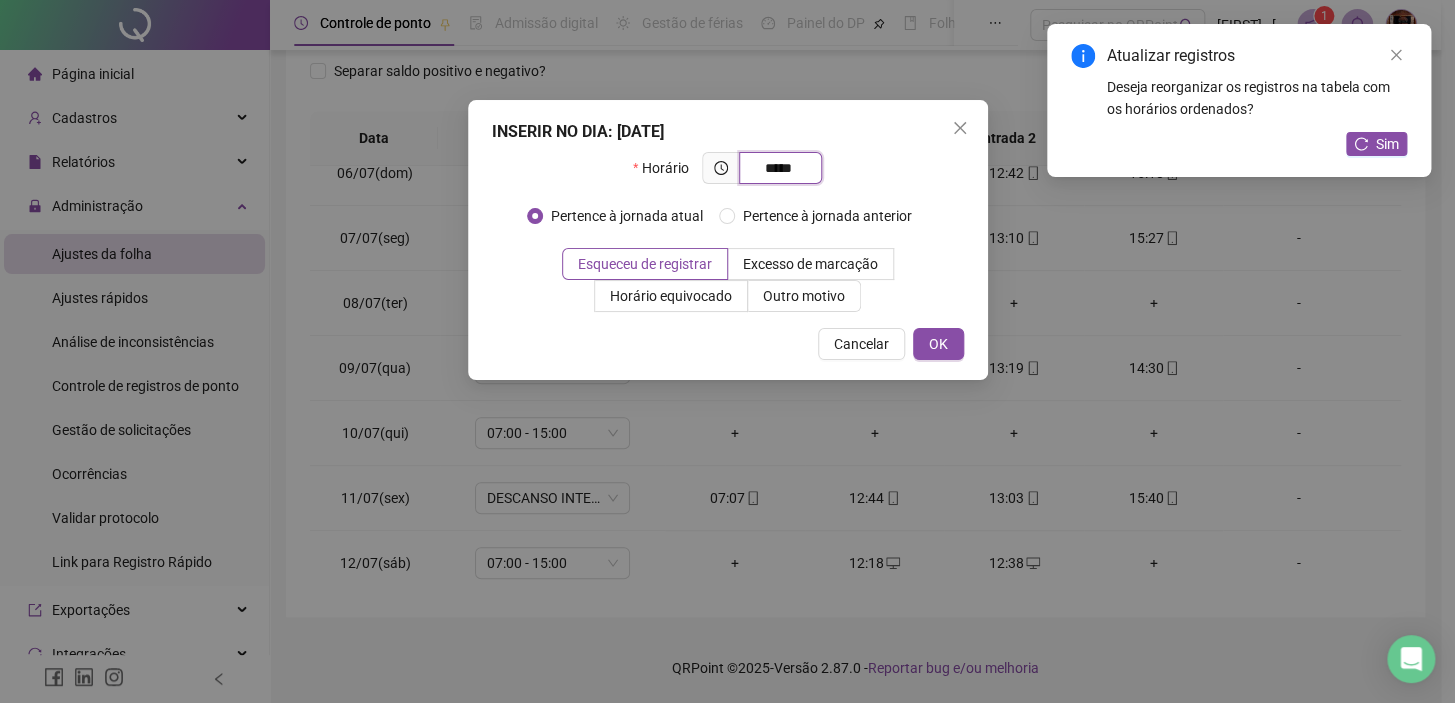 type on "*****" 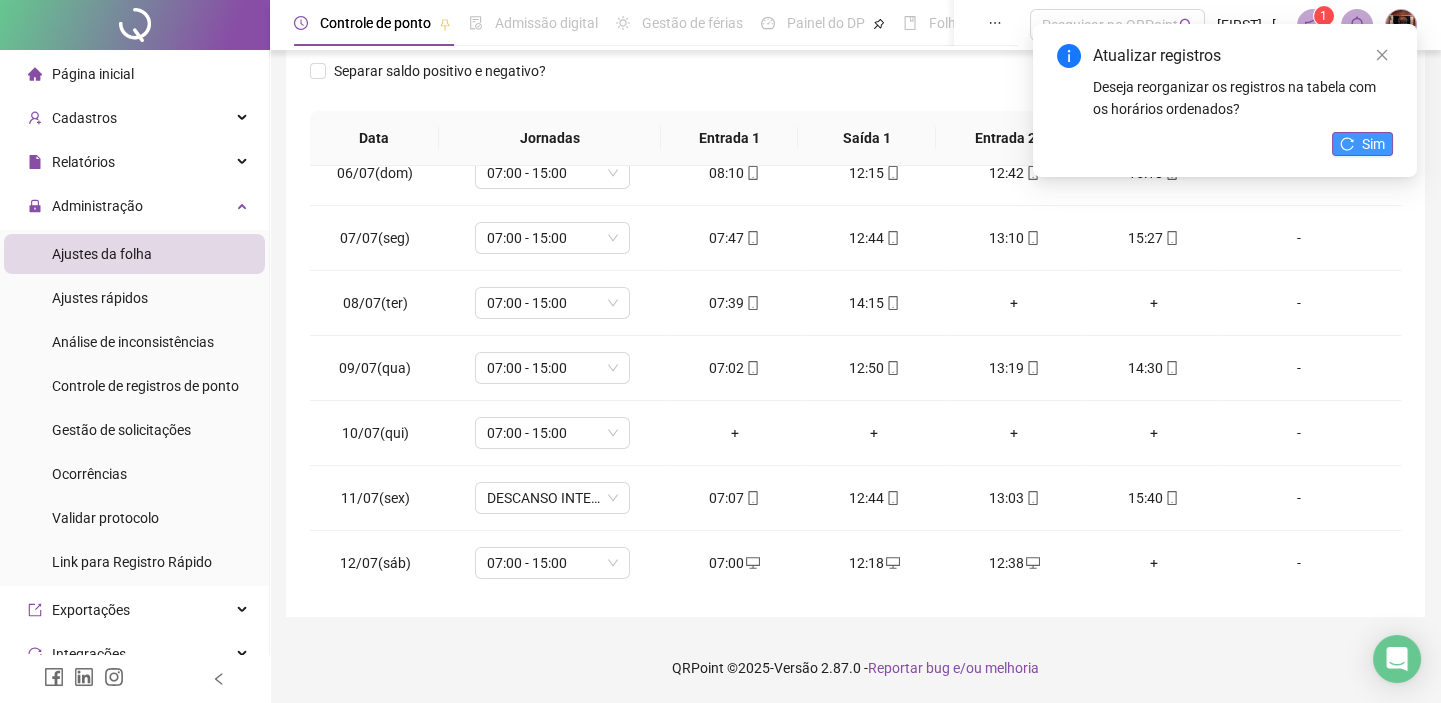 click on "Sim" at bounding box center [1373, 144] 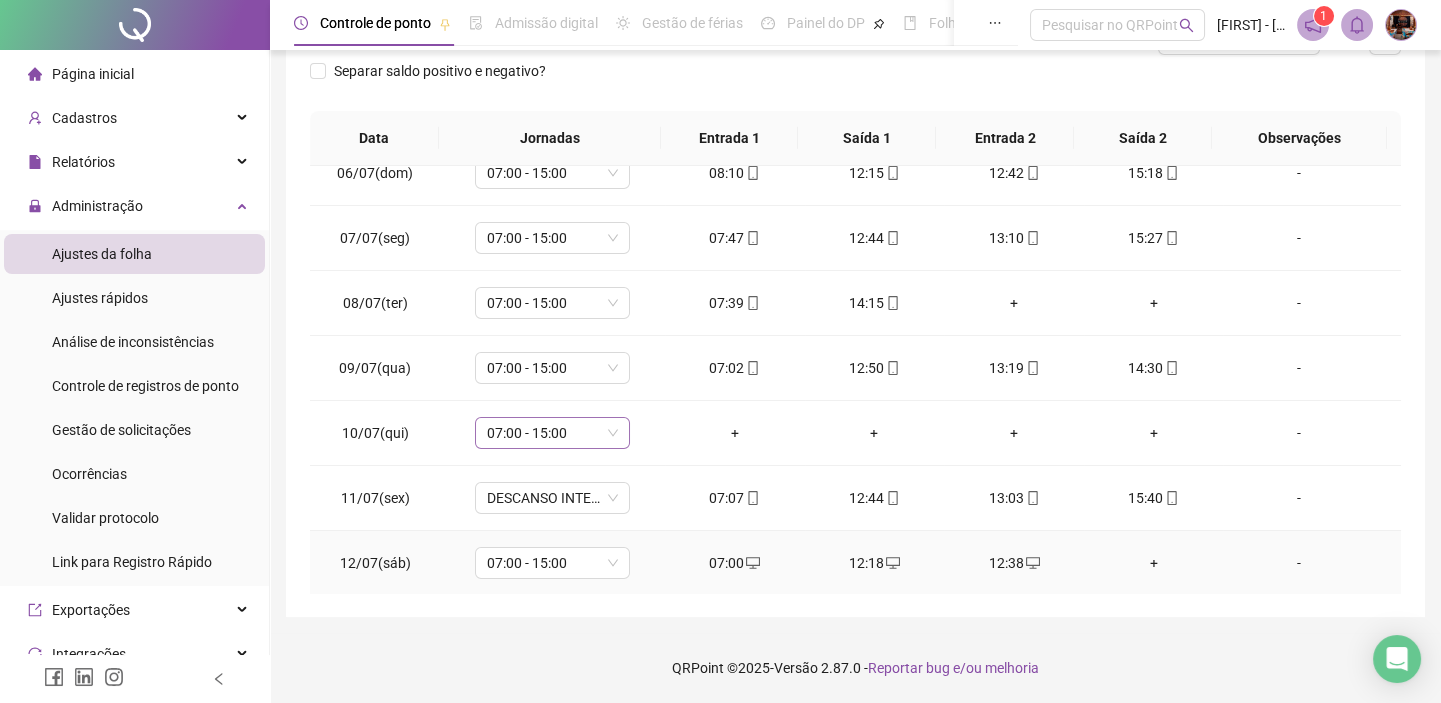 scroll, scrollTop: 350, scrollLeft: 0, axis: vertical 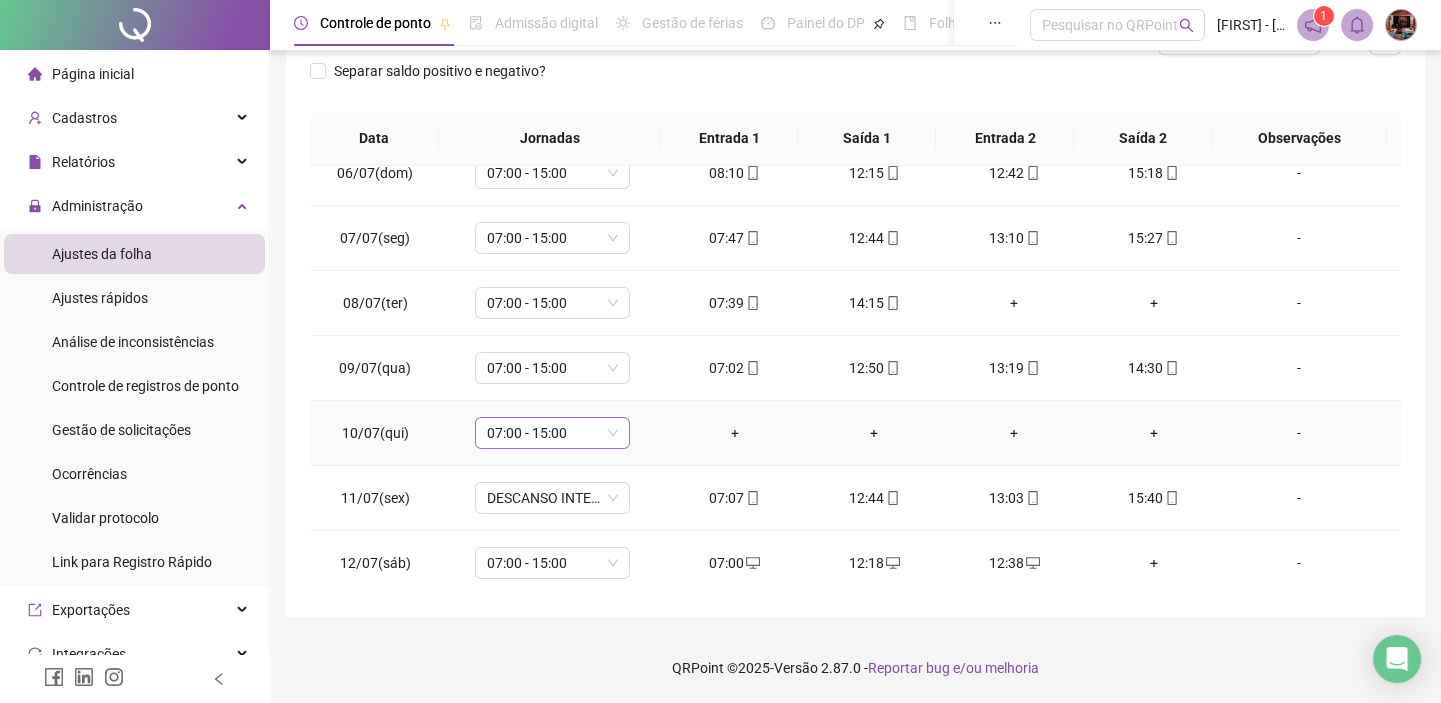 click on "07:00 - 15:00" at bounding box center [552, 433] 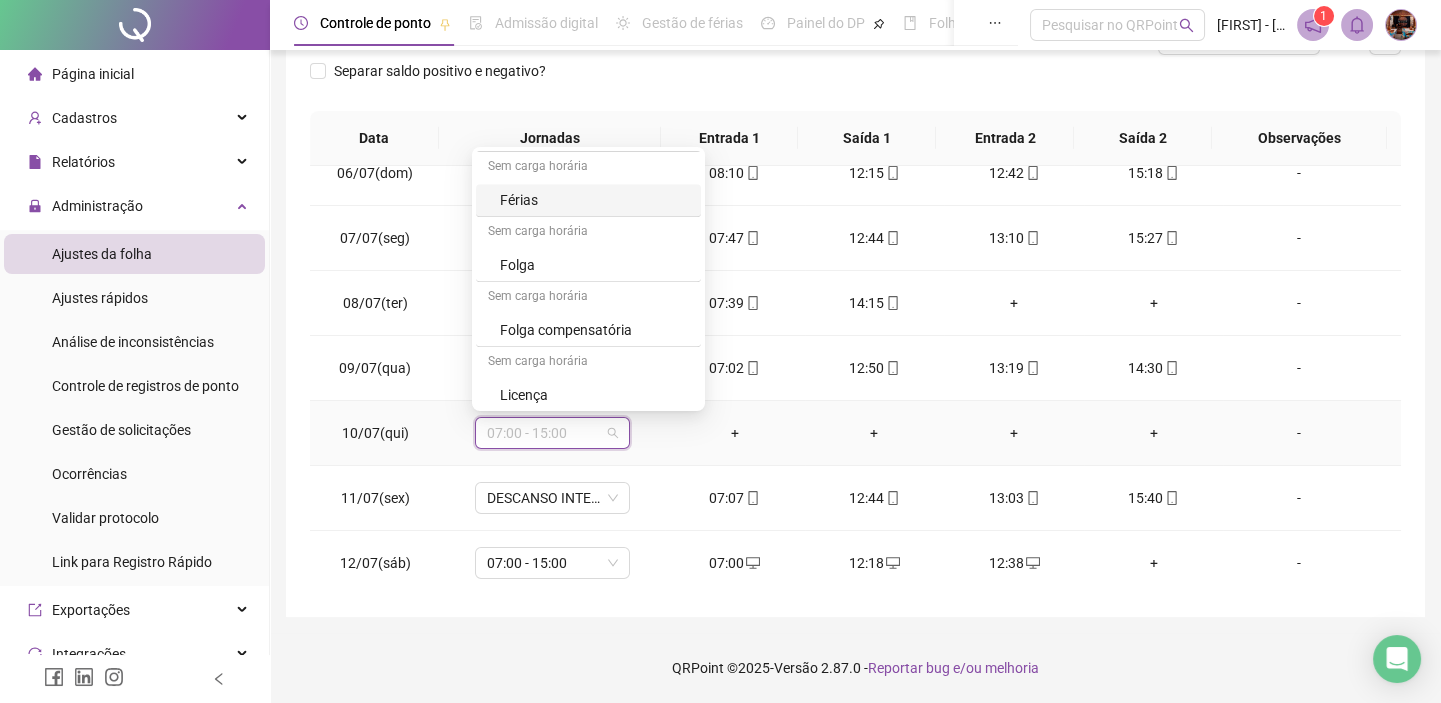 scroll, scrollTop: 2015, scrollLeft: 0, axis: vertical 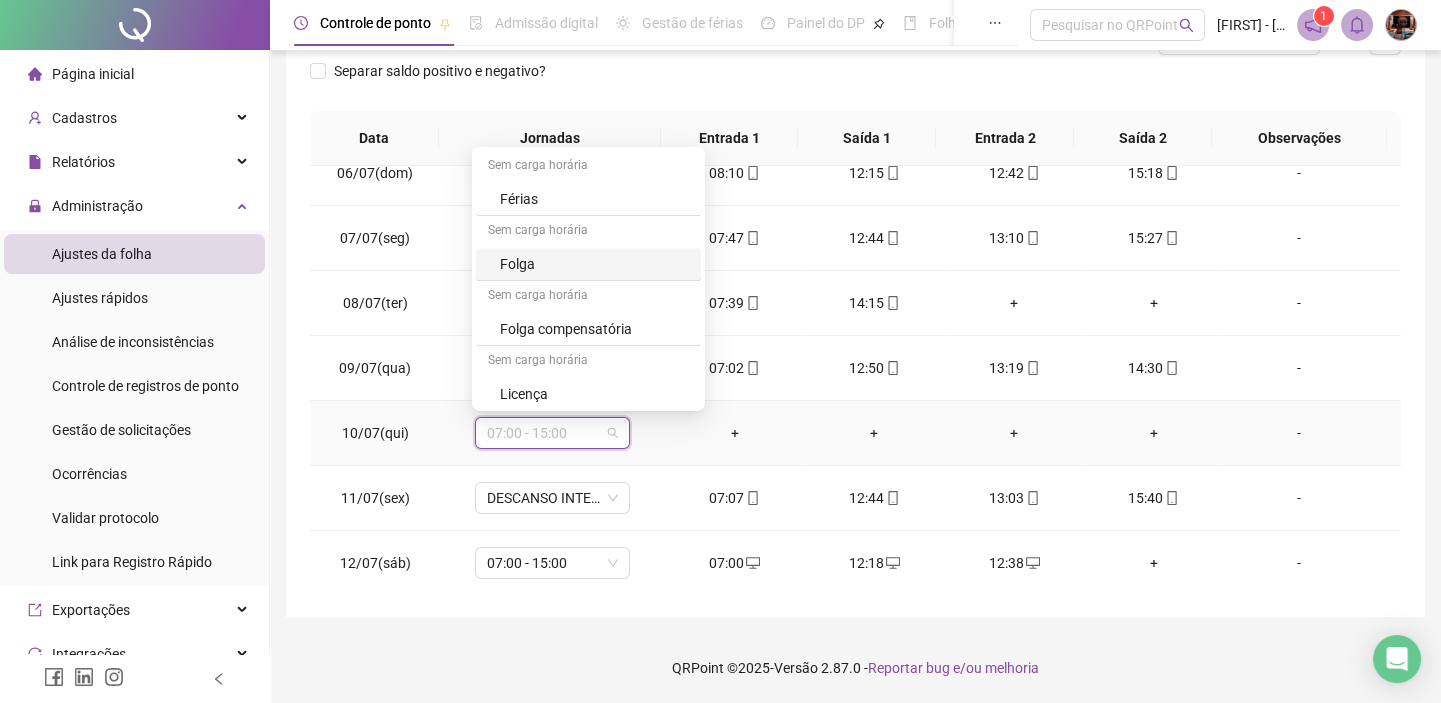 click on "Folga" at bounding box center (594, 264) 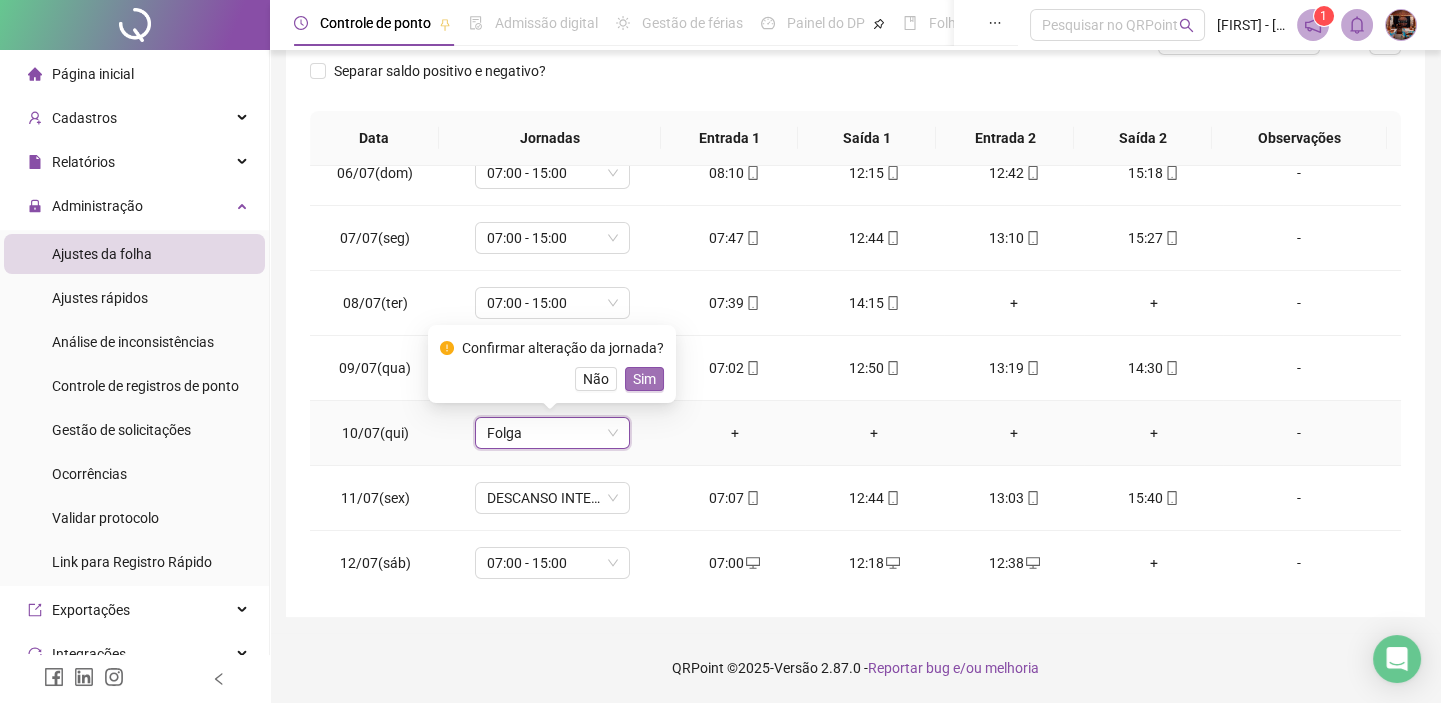 click on "Sim" at bounding box center (644, 379) 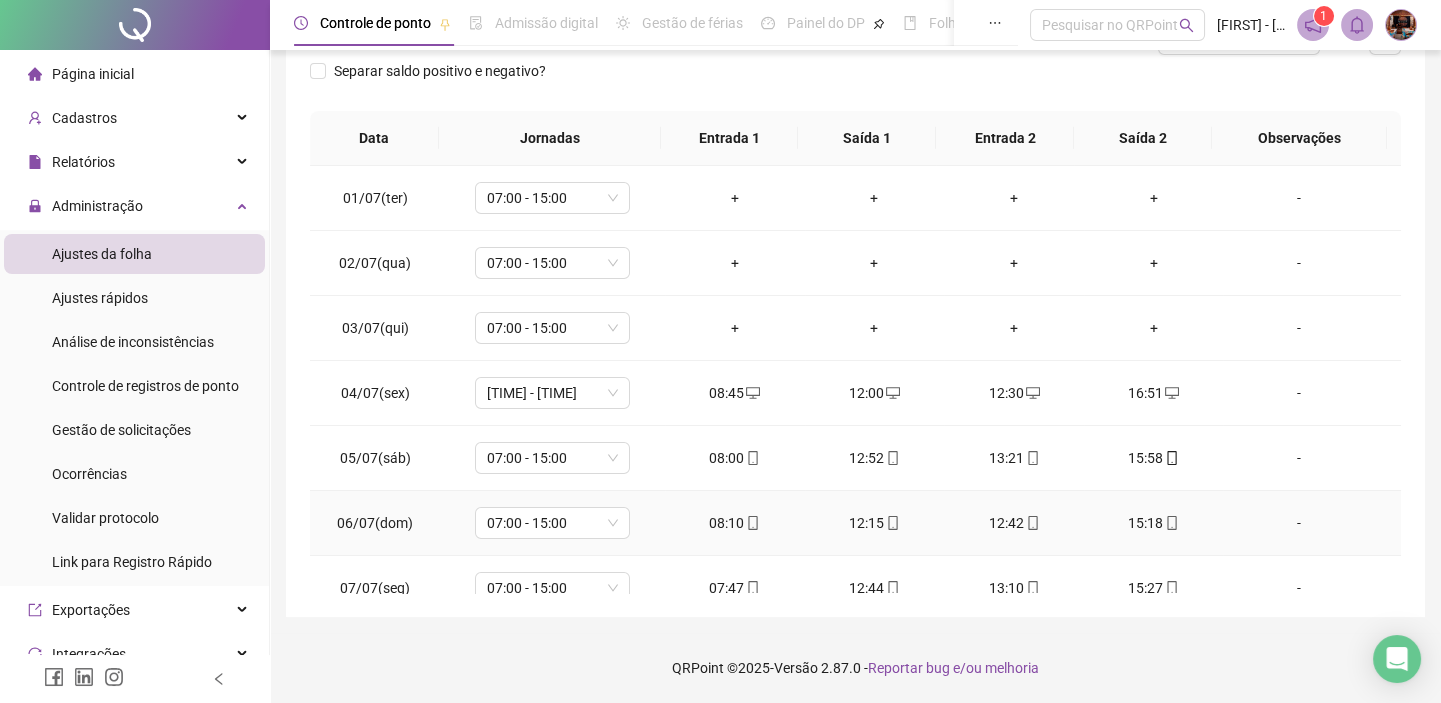 scroll, scrollTop: 0, scrollLeft: 0, axis: both 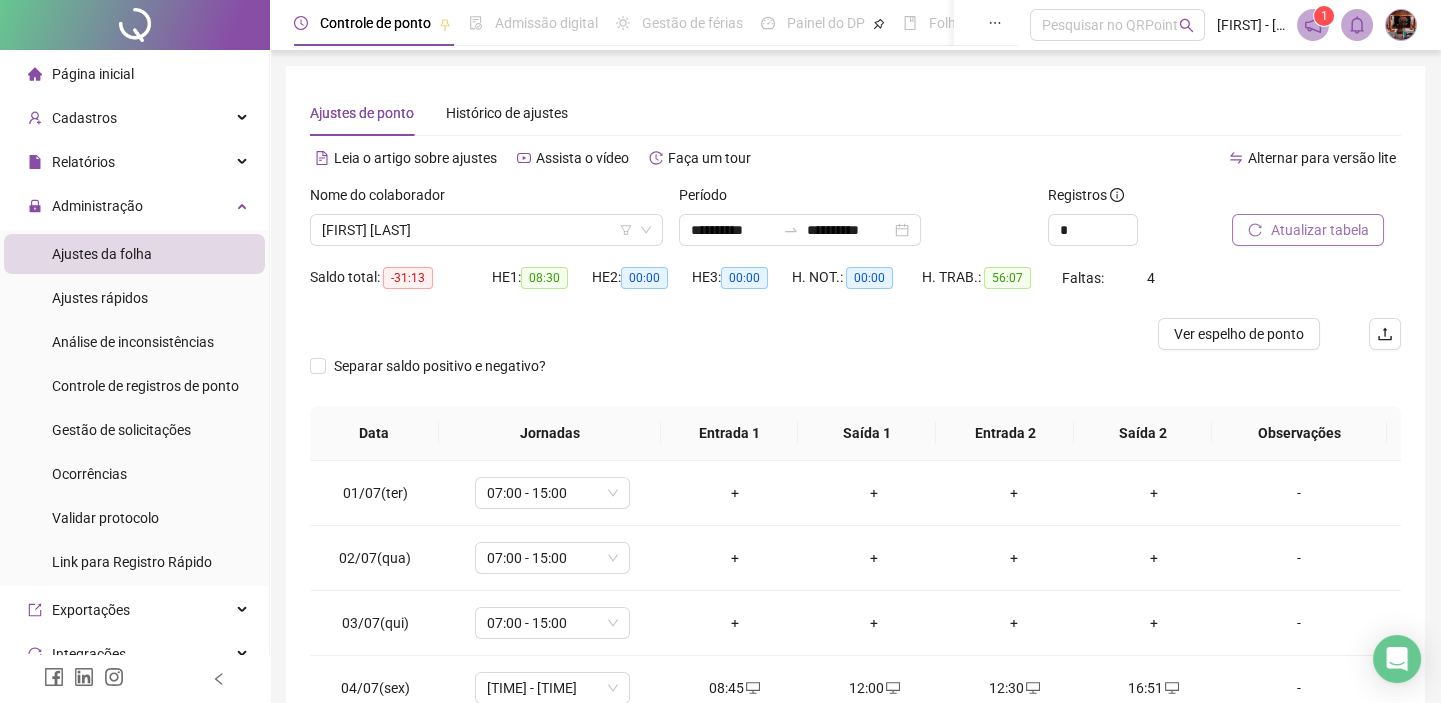 click on "Atualizar tabela" at bounding box center (1319, 230) 